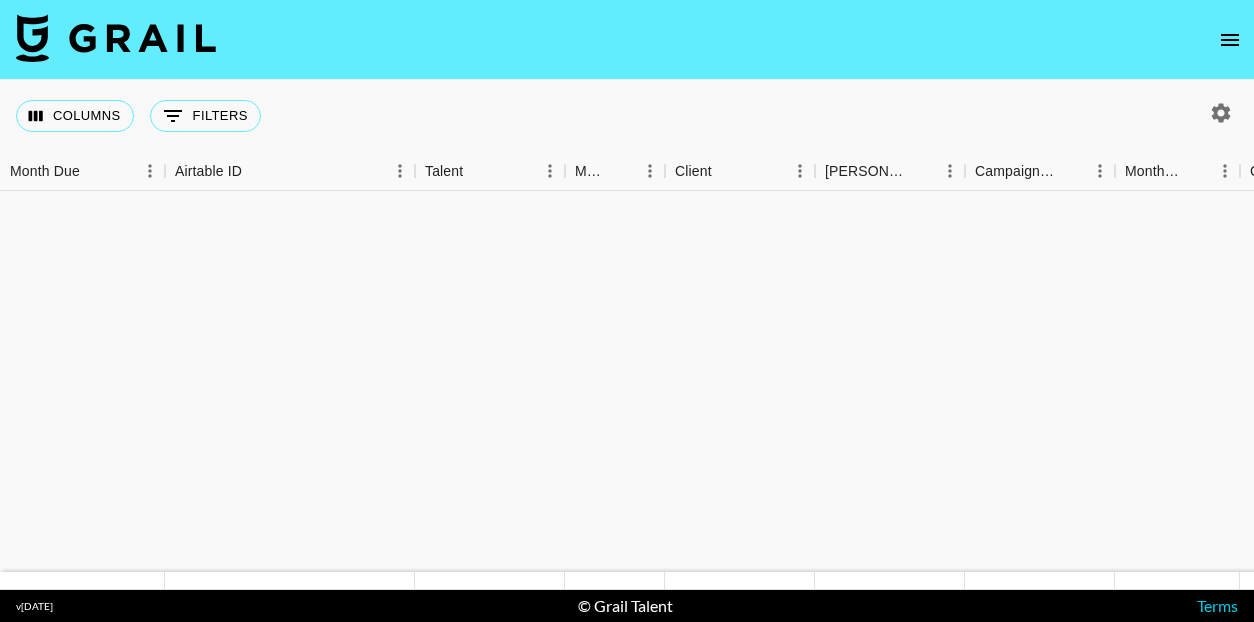 scroll, scrollTop: 0, scrollLeft: 0, axis: both 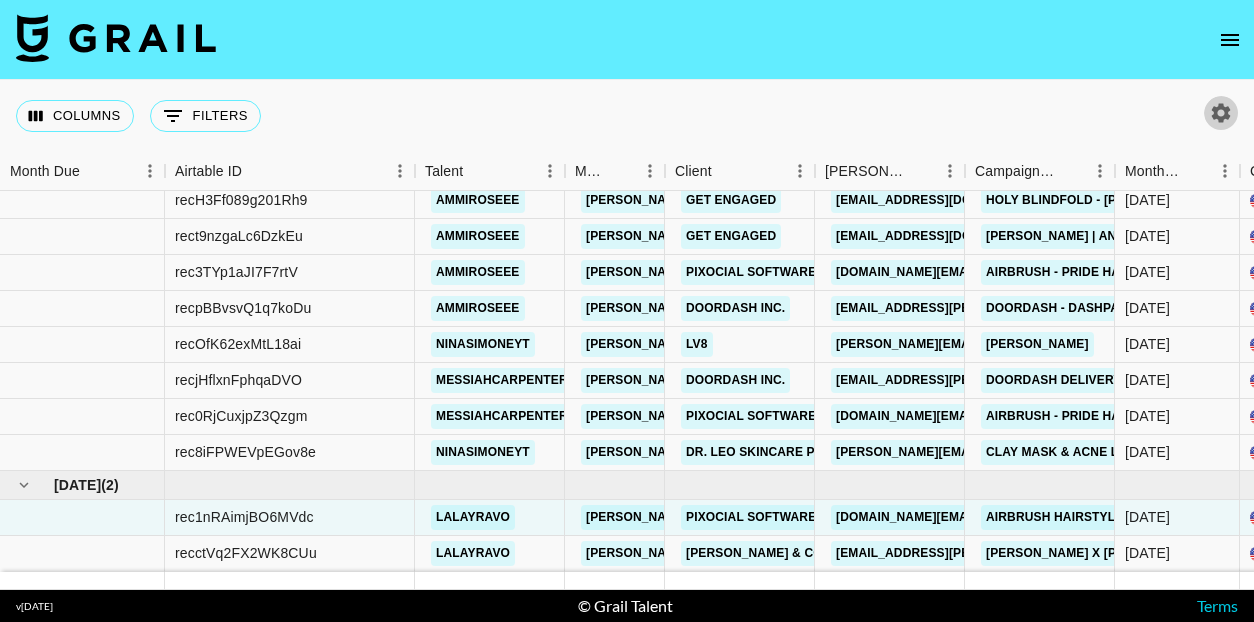 click 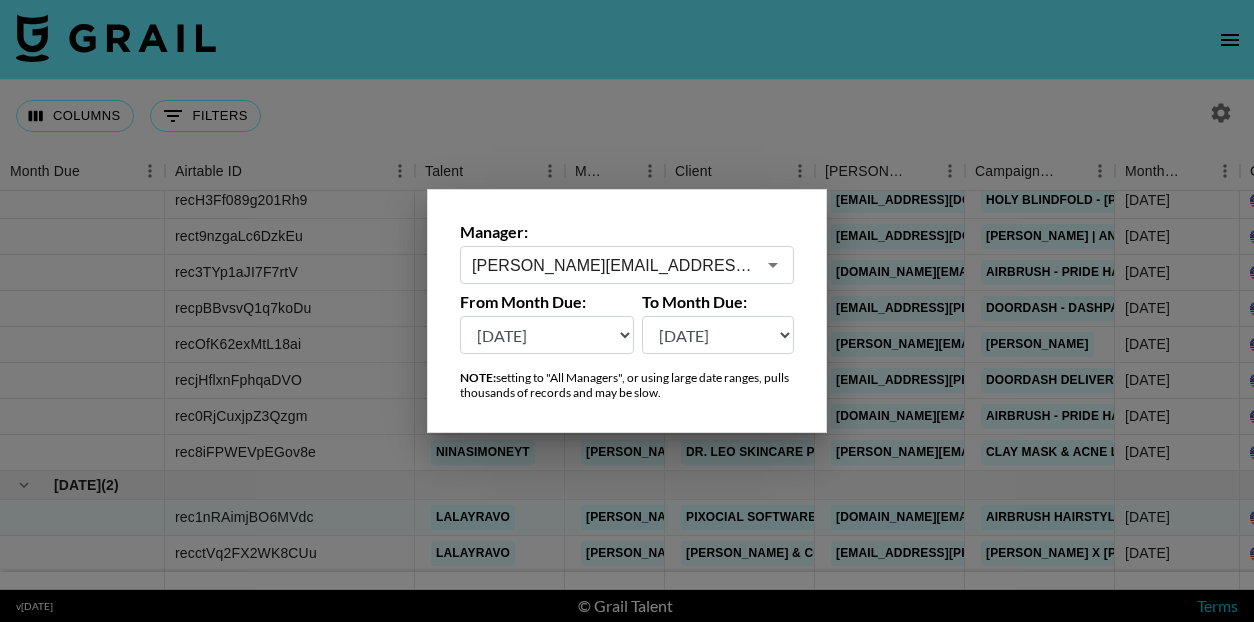 click on "lena.willis@grail-talent.com" at bounding box center (613, 265) 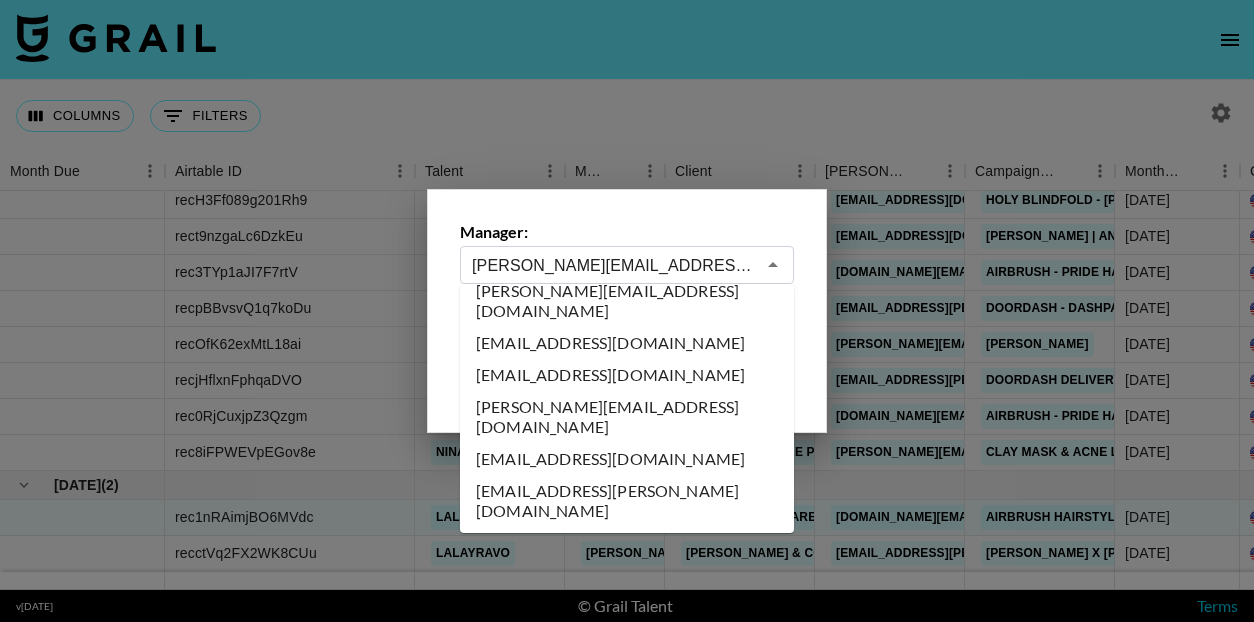 scroll, scrollTop: 0, scrollLeft: 0, axis: both 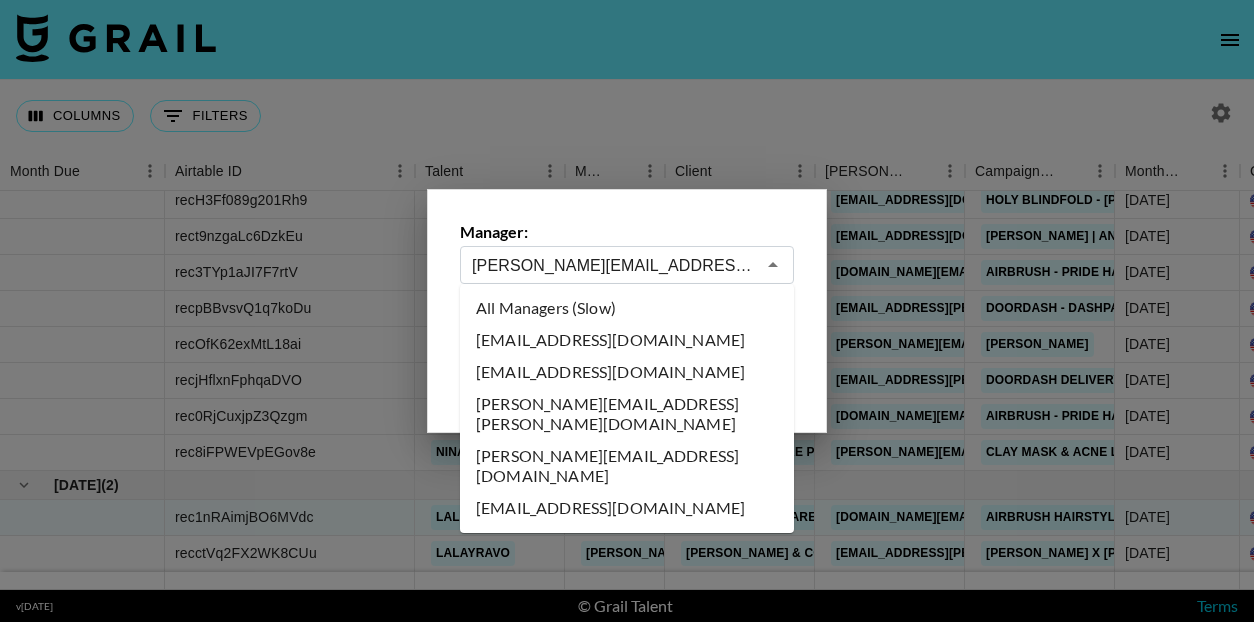 click on "All Managers (Slow)" at bounding box center (627, 308) 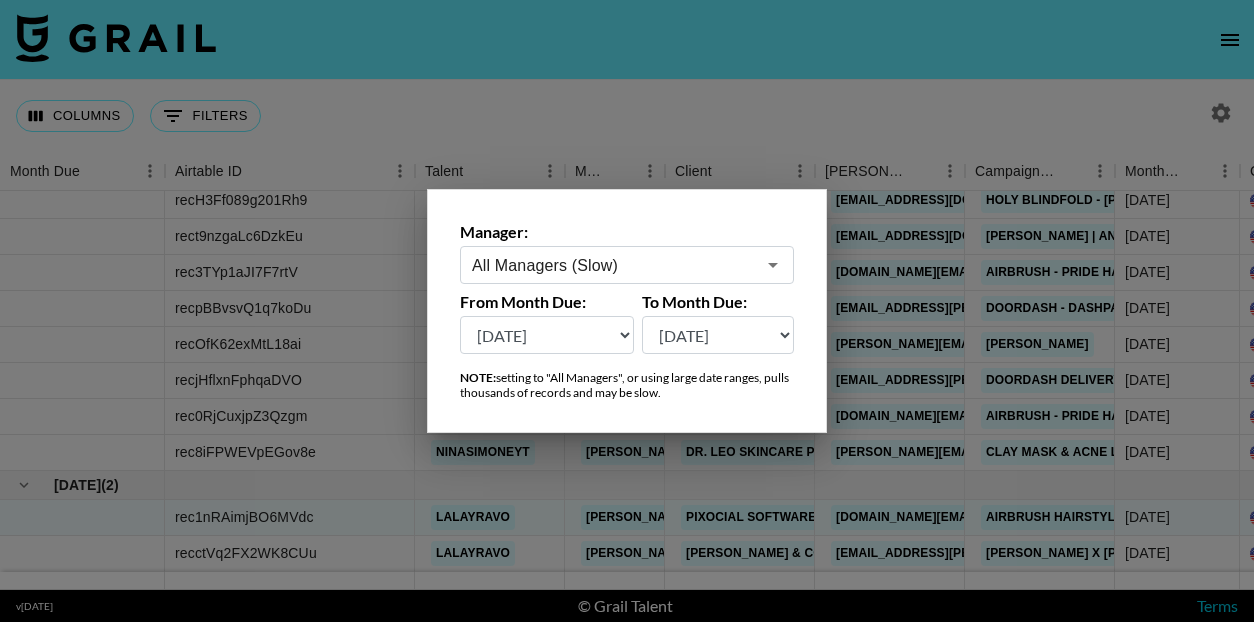 type on "All Managers (Slow)" 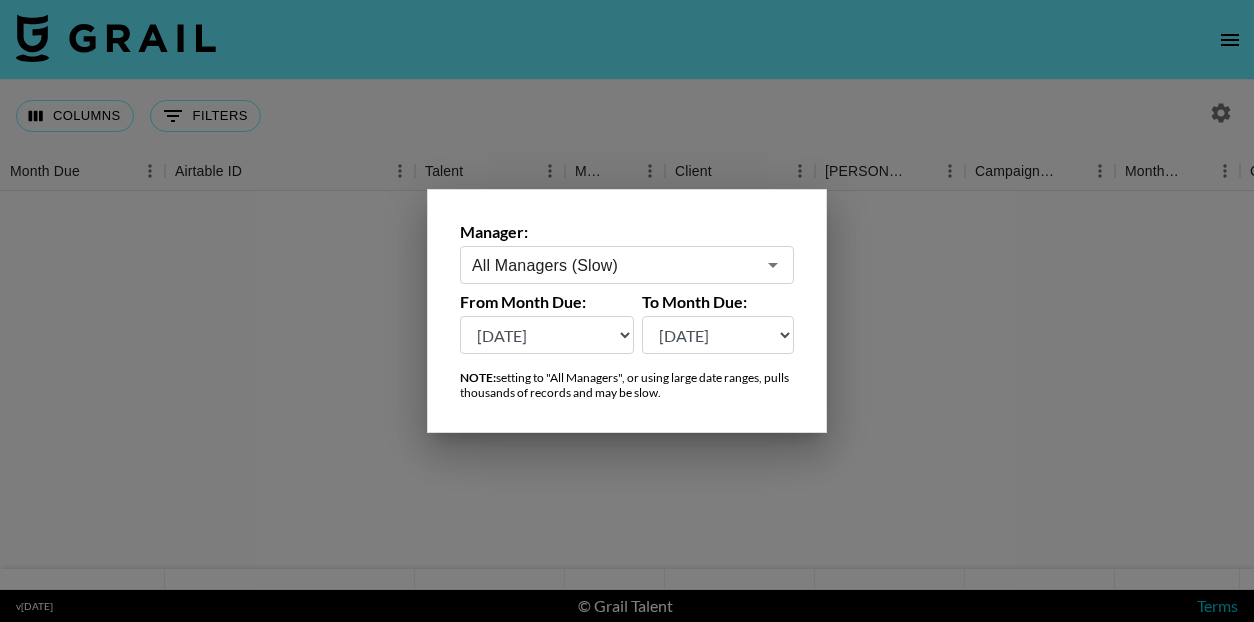 click at bounding box center (627, 311) 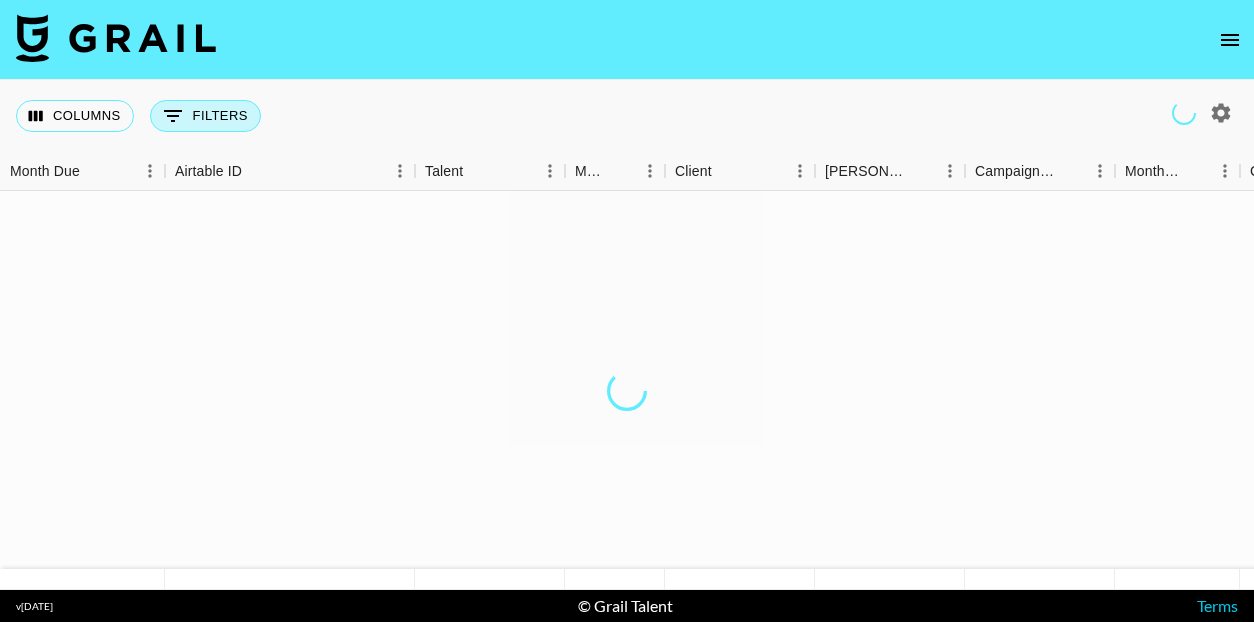 click on "0 Filters" at bounding box center [205, 116] 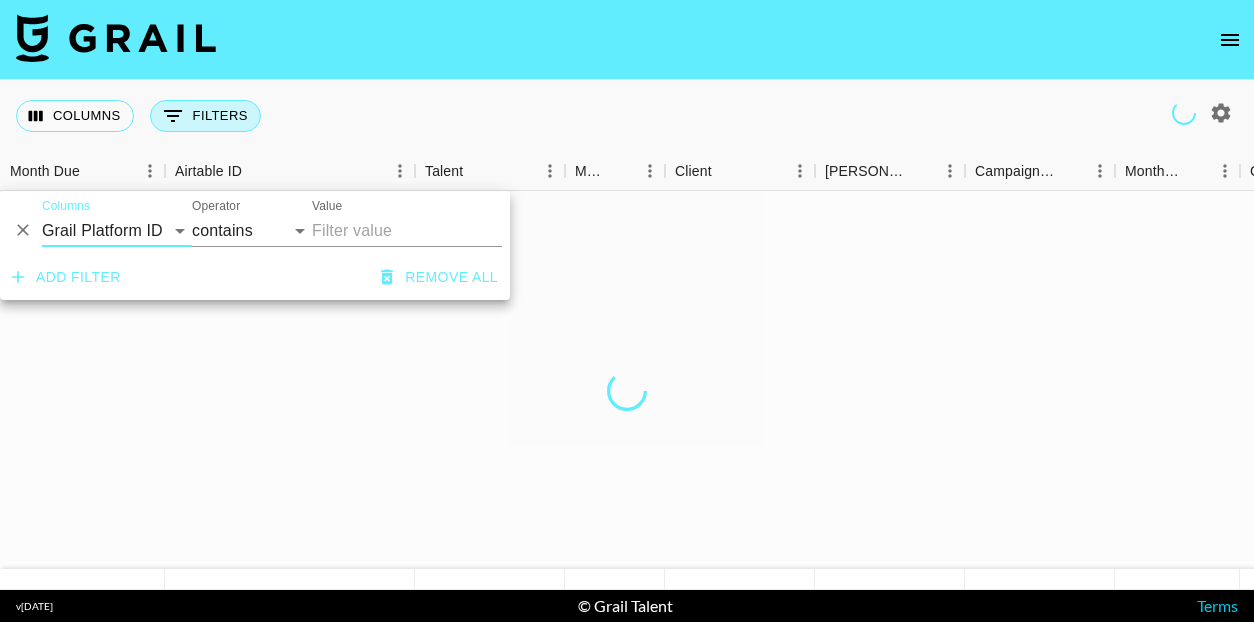 scroll, scrollTop: 0, scrollLeft: 0, axis: both 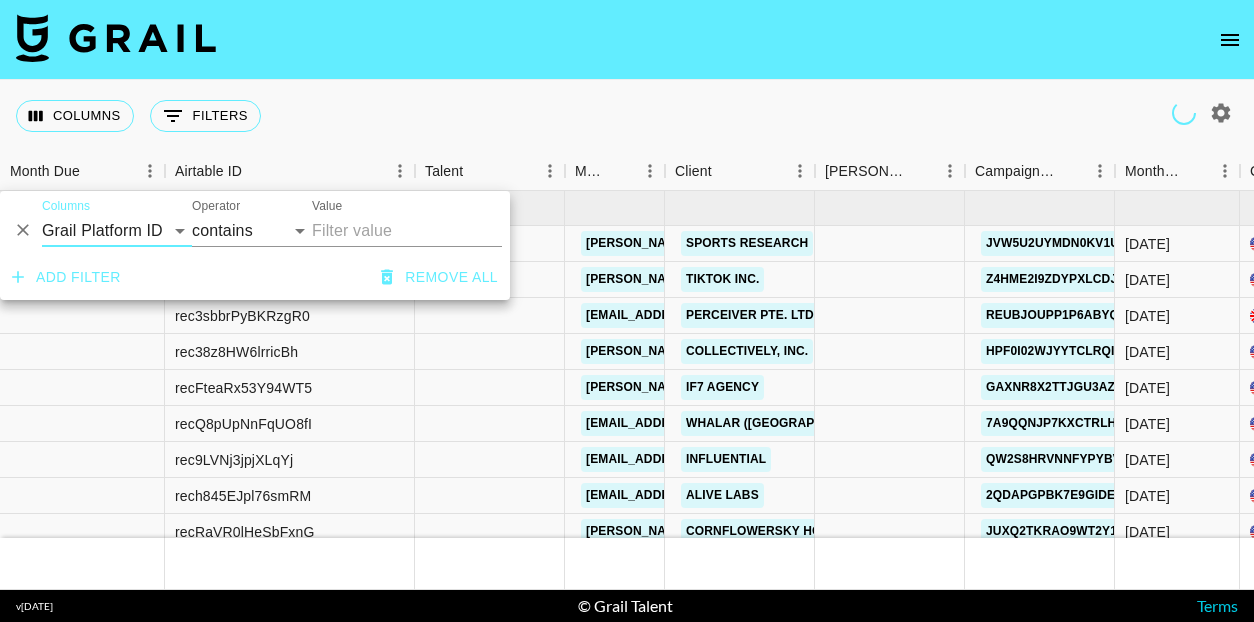 select on "clientId" 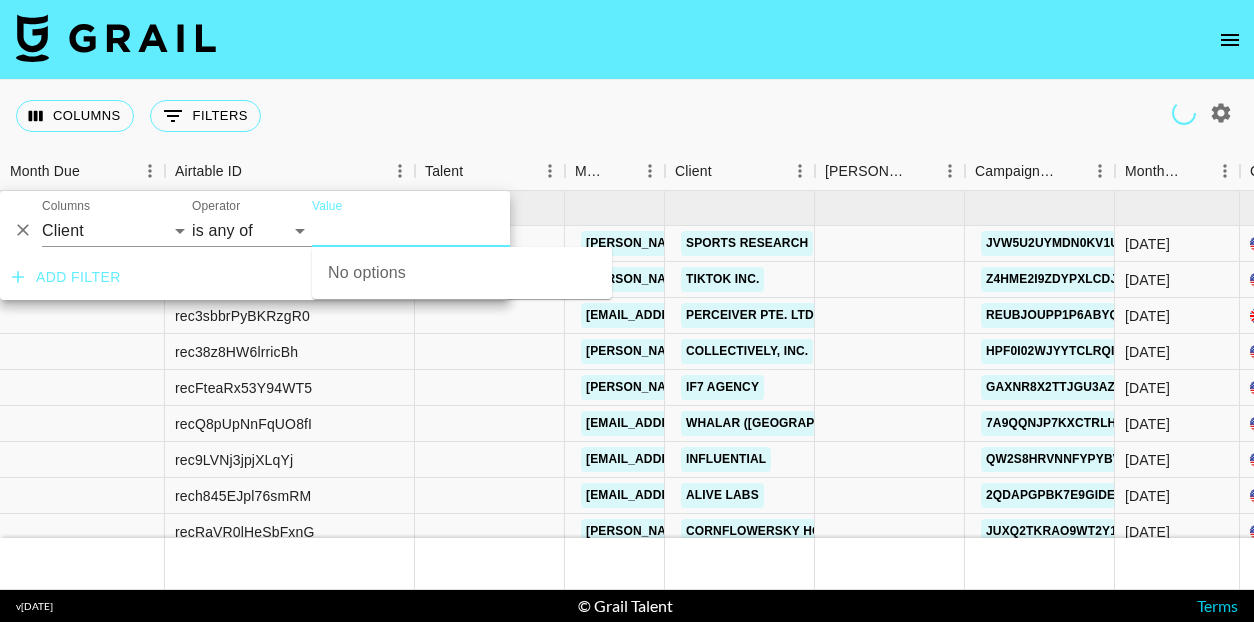 select on "is" 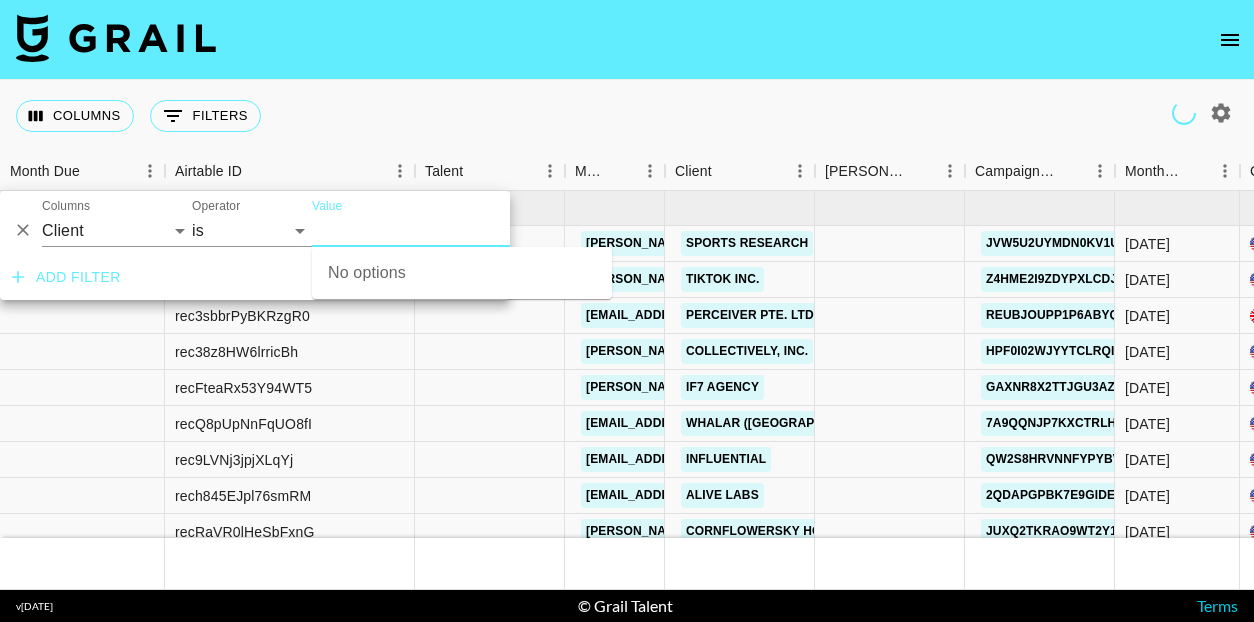 click on "Value" at bounding box center [447, 230] 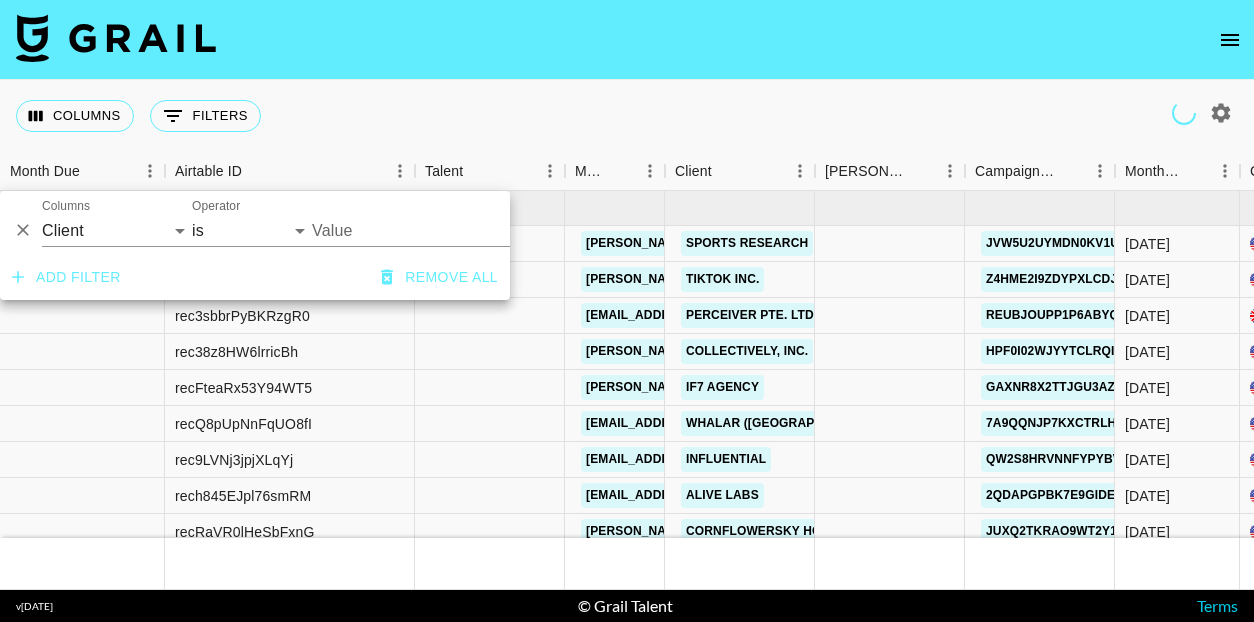 click on "Value" at bounding box center [447, 230] 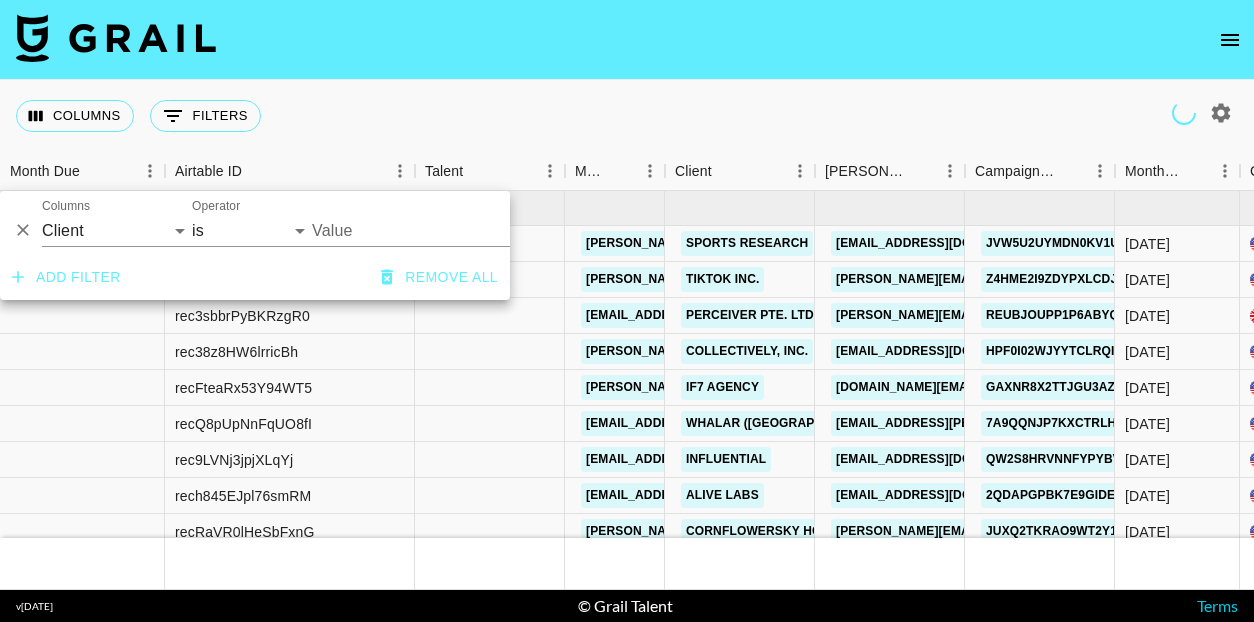 click on "Value" at bounding box center (447, 230) 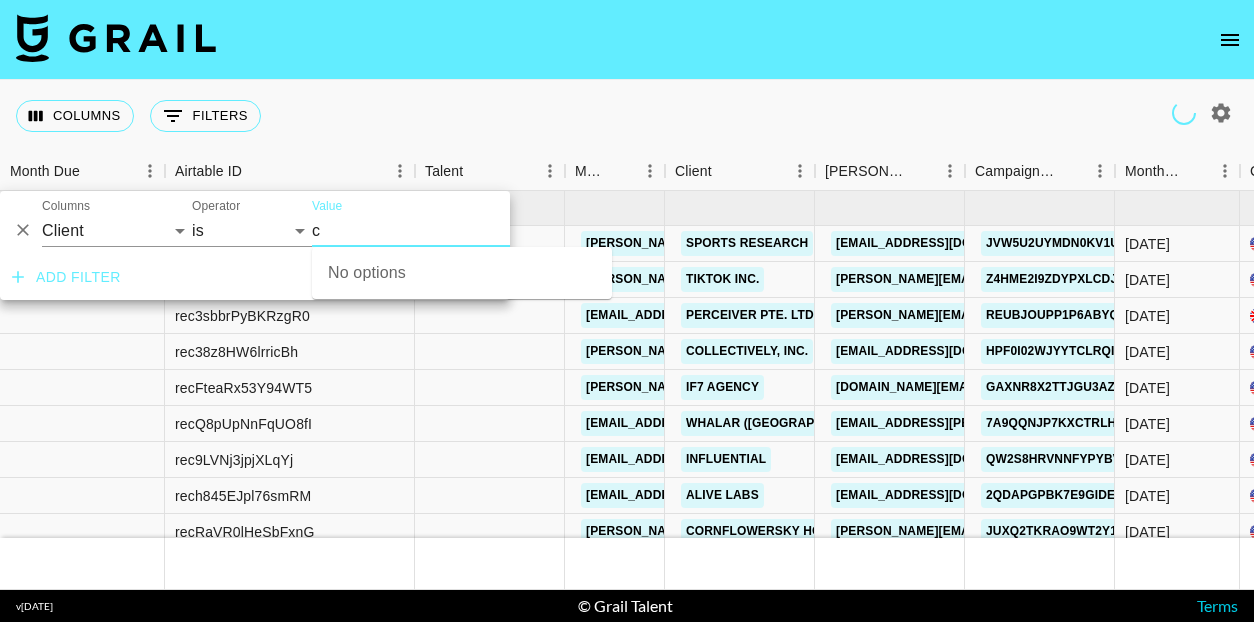 type on "c" 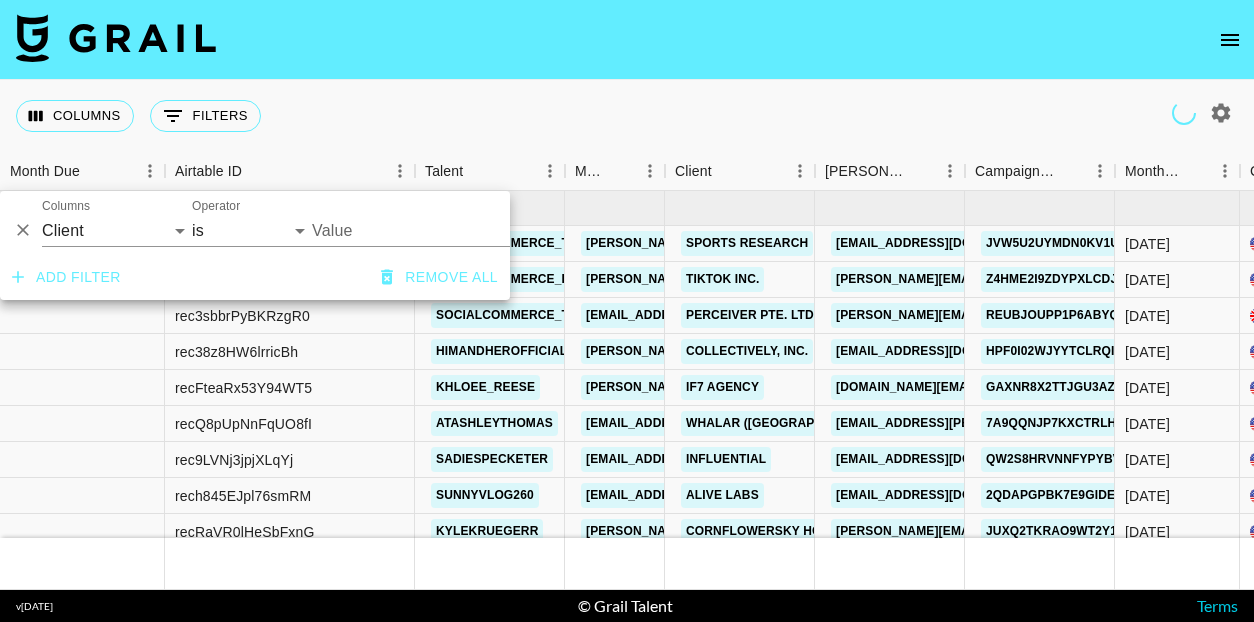 scroll, scrollTop: 0, scrollLeft: 0, axis: both 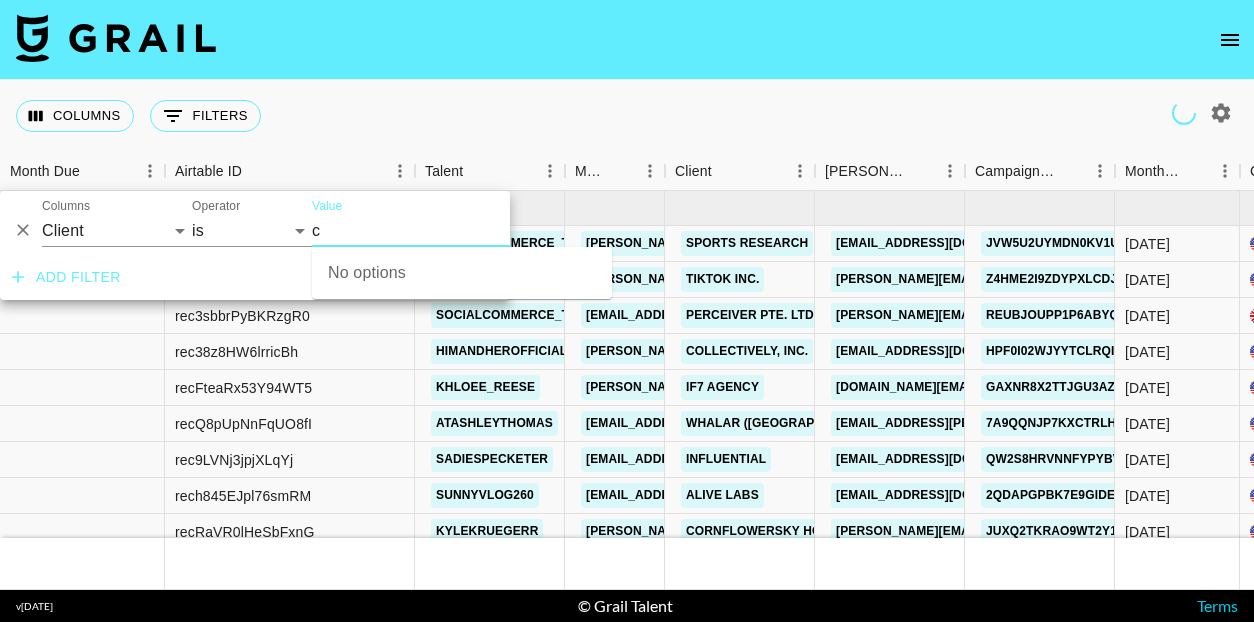 type on "c" 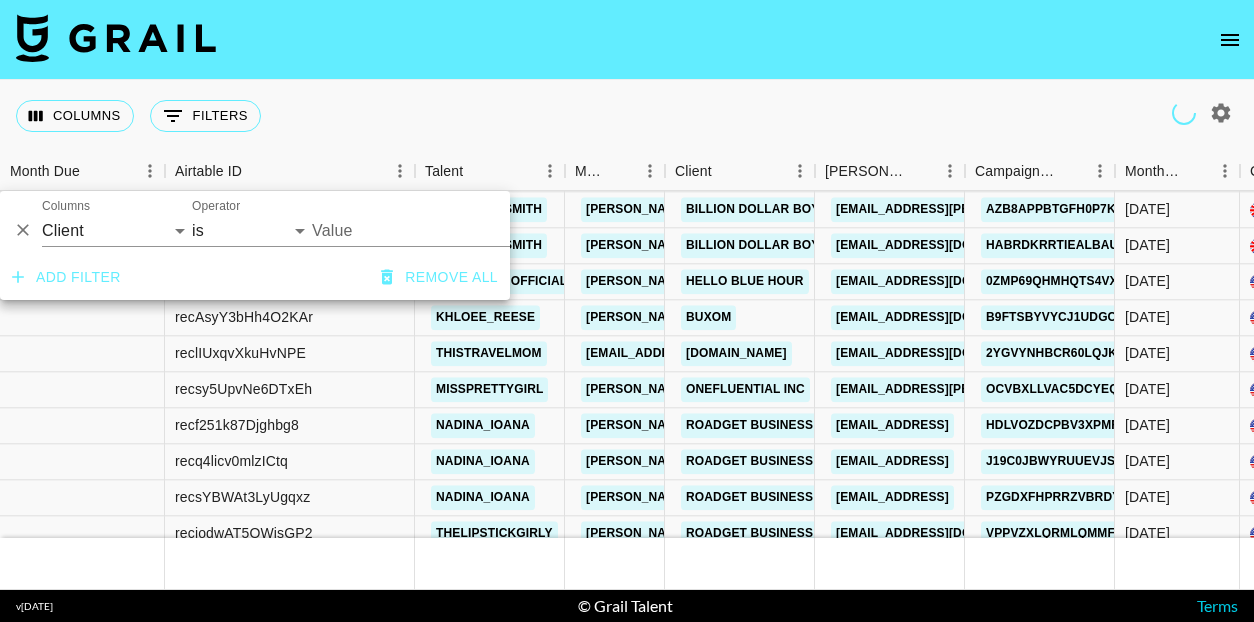 scroll, scrollTop: 913, scrollLeft: 0, axis: vertical 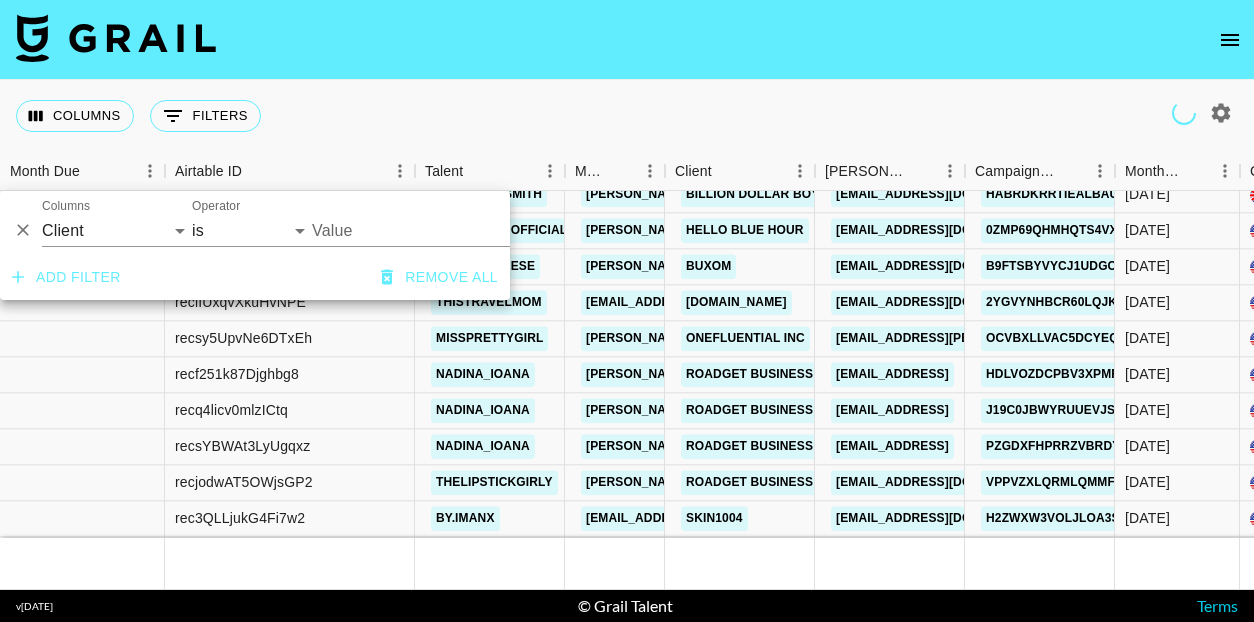 click on "Value" at bounding box center (447, 230) 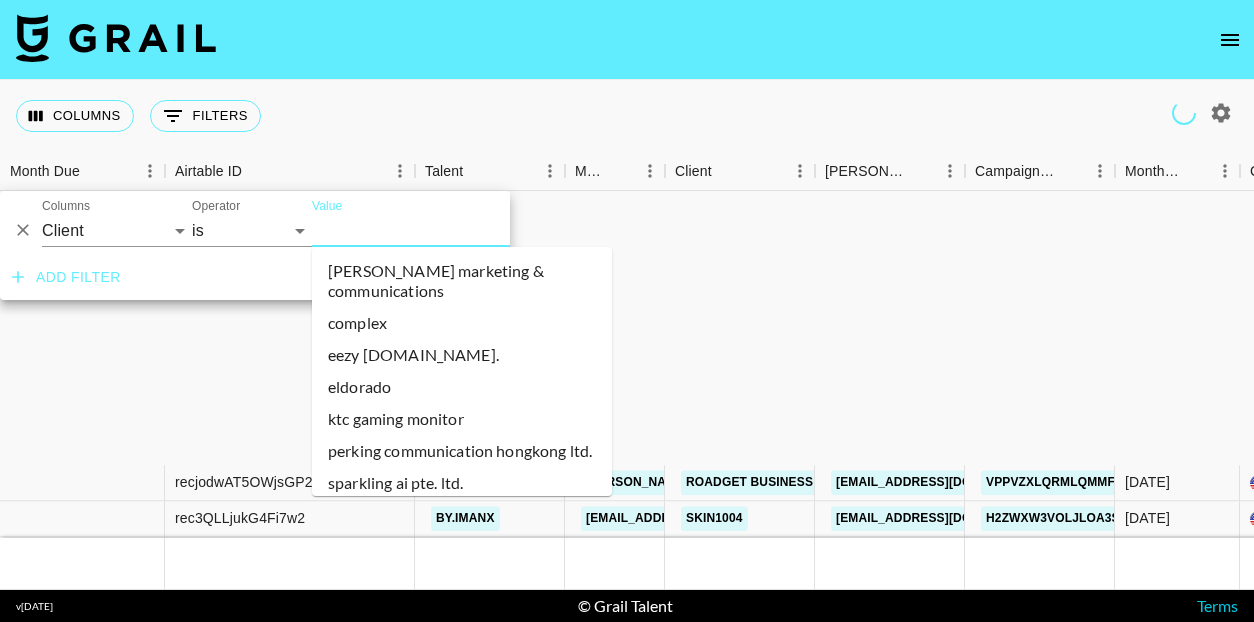 scroll, scrollTop: 1287, scrollLeft: 0, axis: vertical 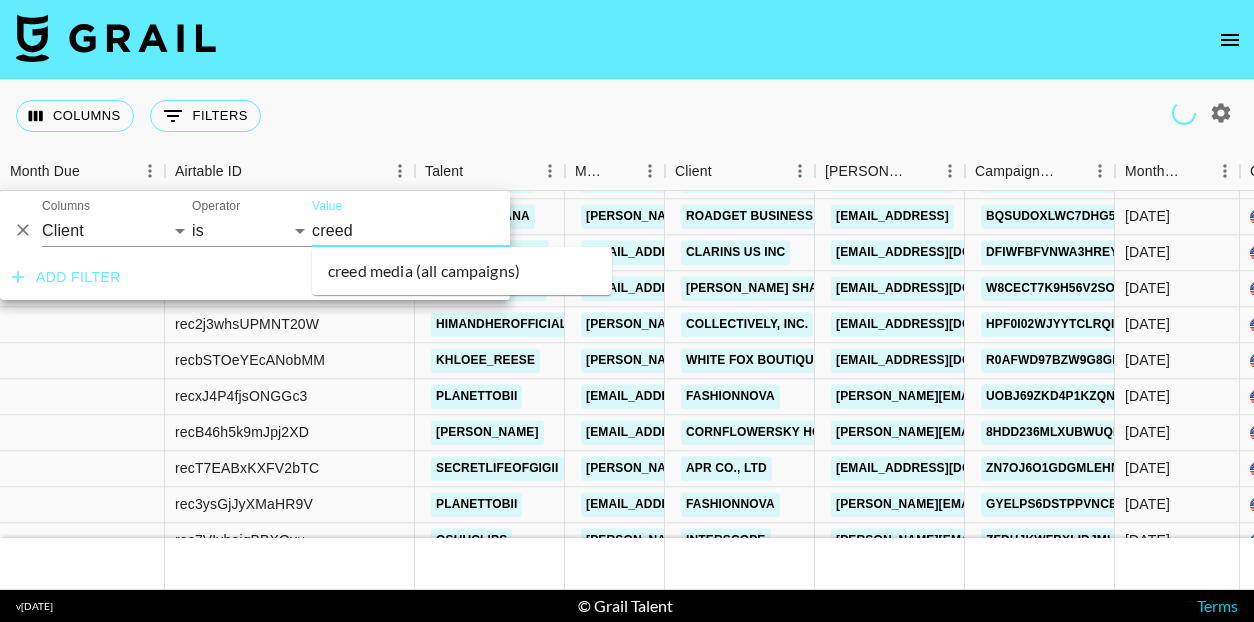 click on "creed media (all campaigns)" at bounding box center [462, 271] 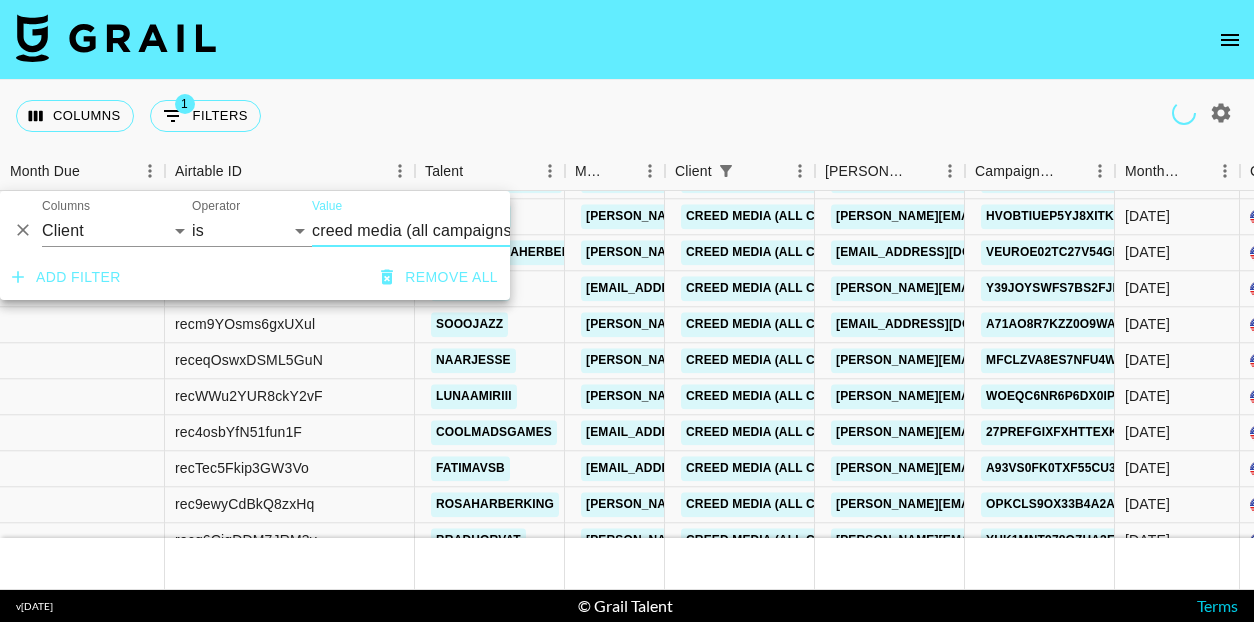 type on "Creed Media (All Campaigns)" 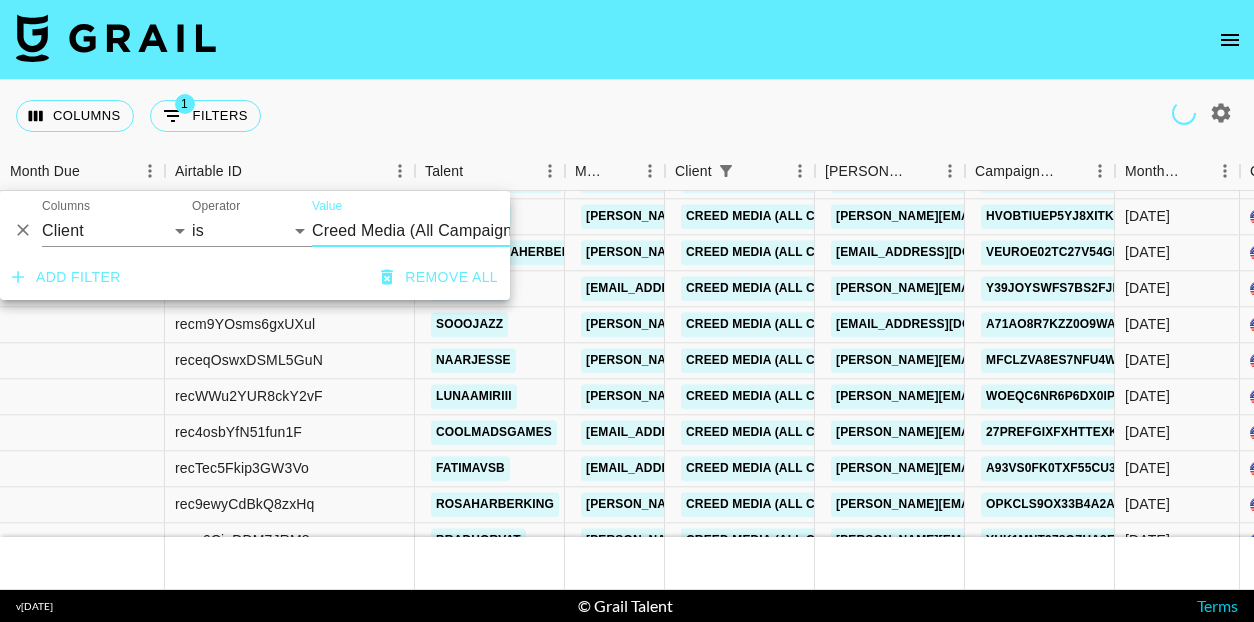 click on "Columns 1 Filters + Booking" at bounding box center [627, 116] 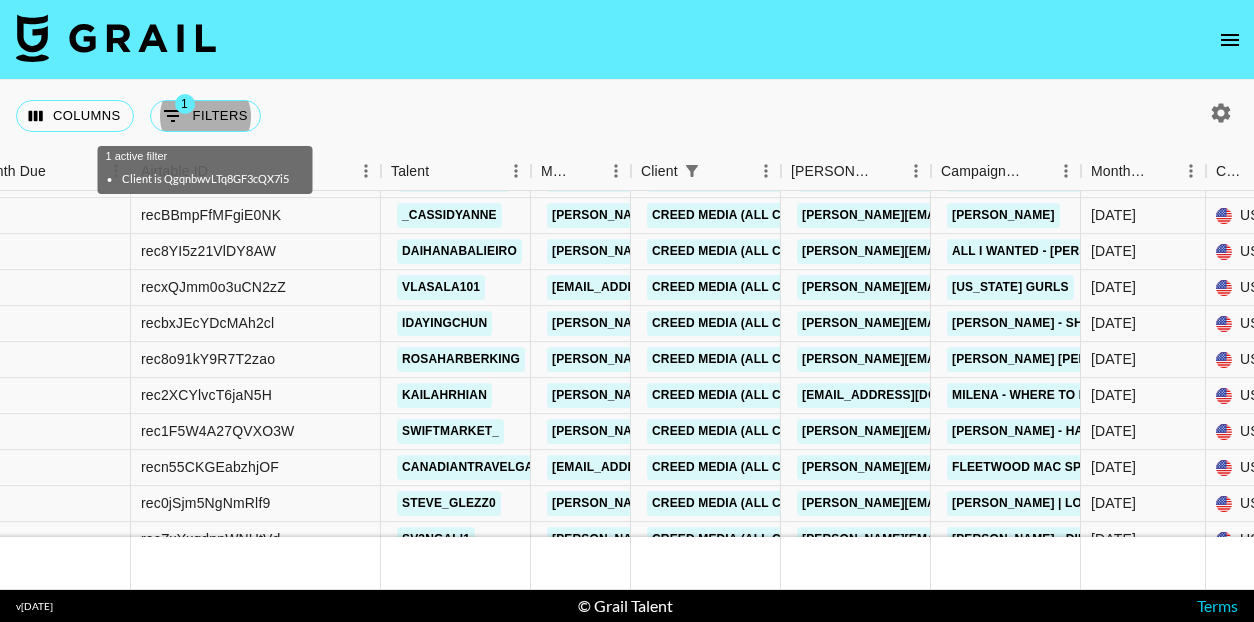 scroll, scrollTop: 23654, scrollLeft: 34, axis: both 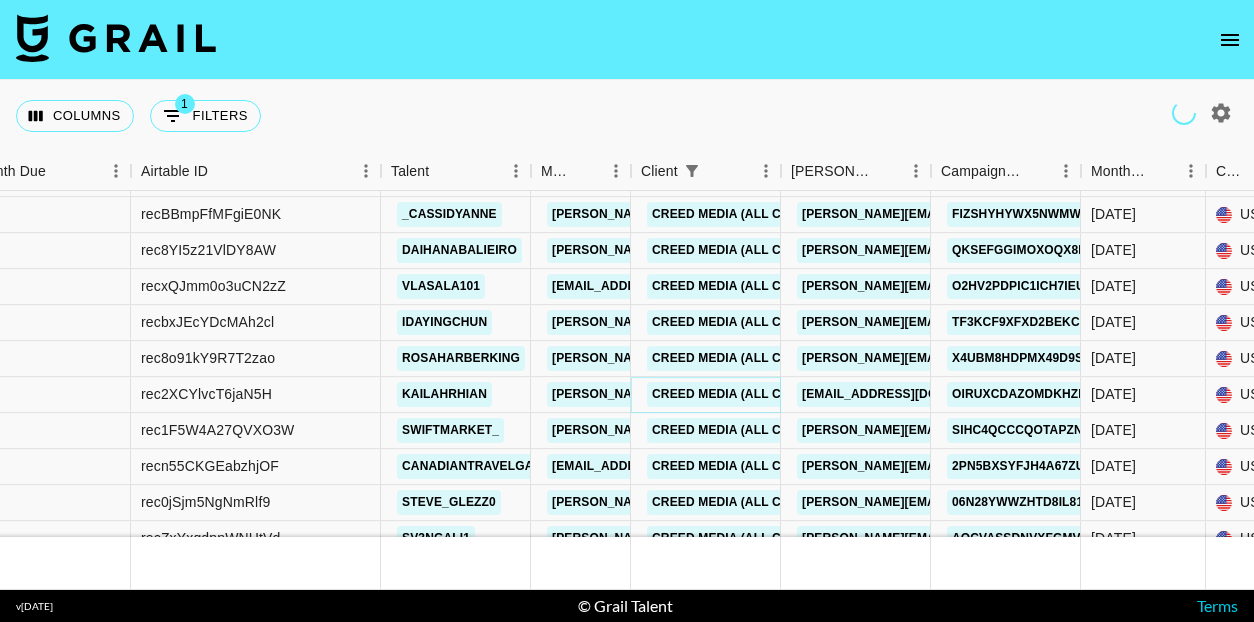 click on "Creed Media (All Campaigns)" at bounding box center (751, 394) 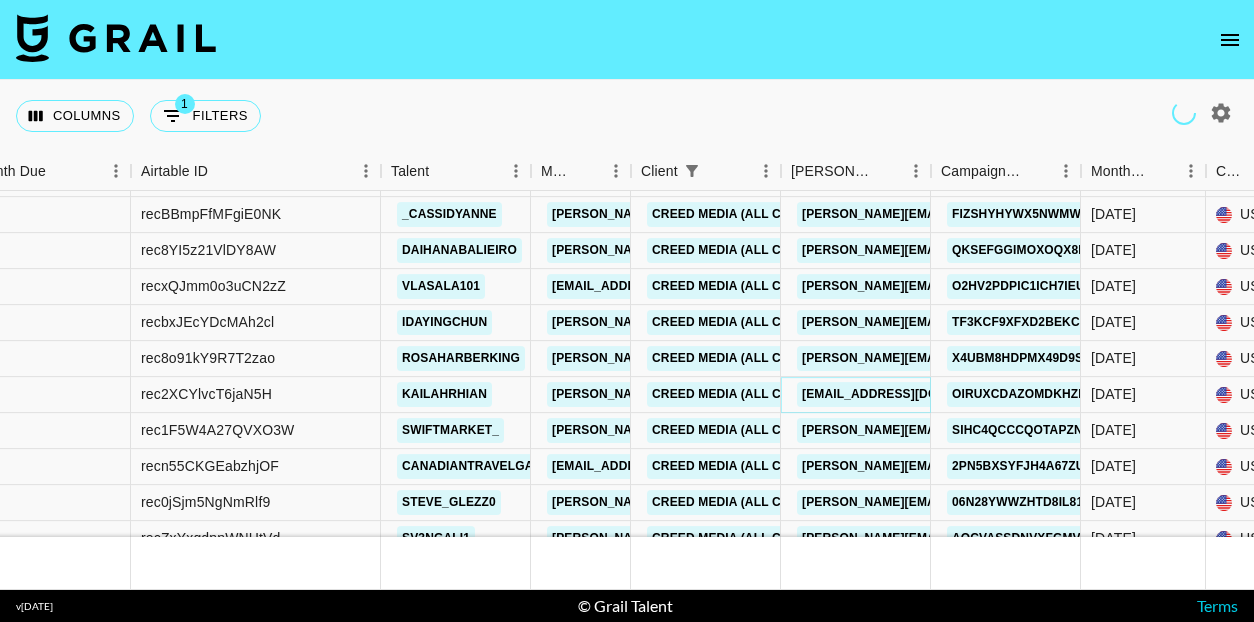 click on "lliv.lindvall@creedmedia.com" at bounding box center (909, 394) 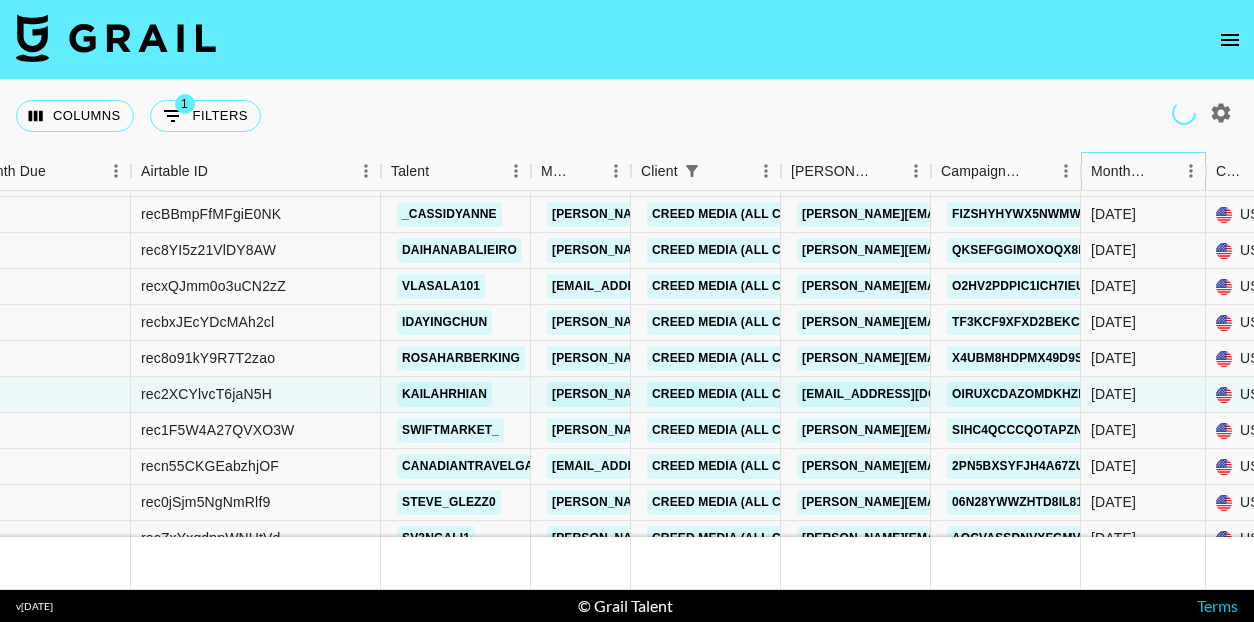 click on "Month Due" at bounding box center (1119, 171) 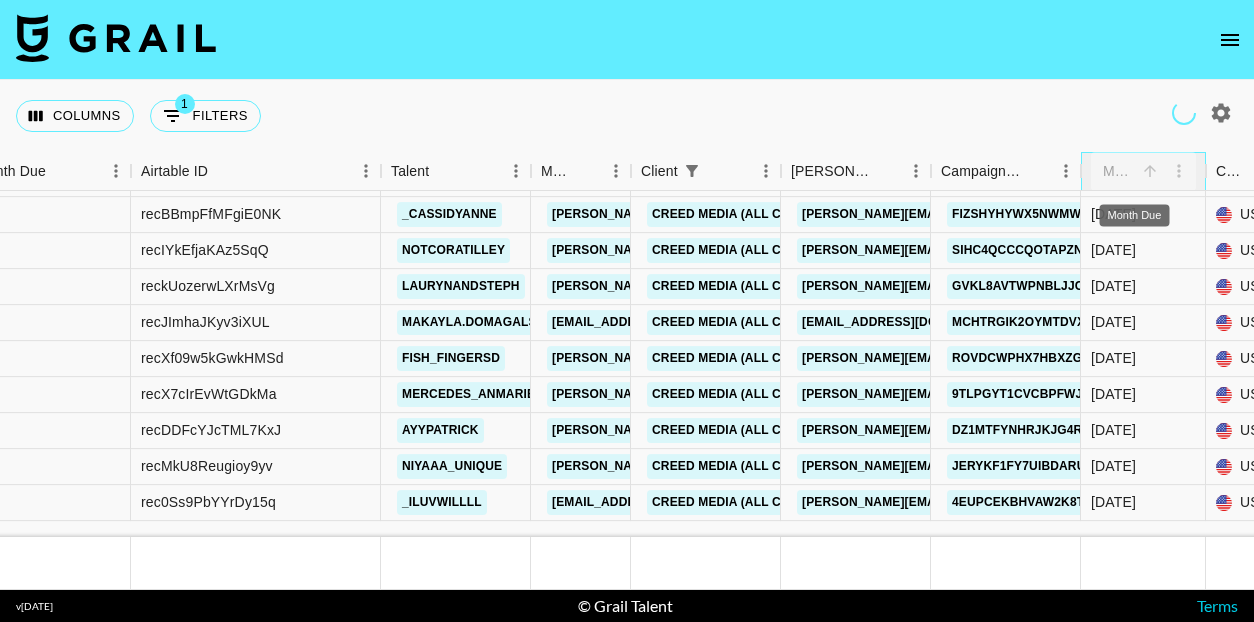 scroll, scrollTop: 23474, scrollLeft: 34, axis: both 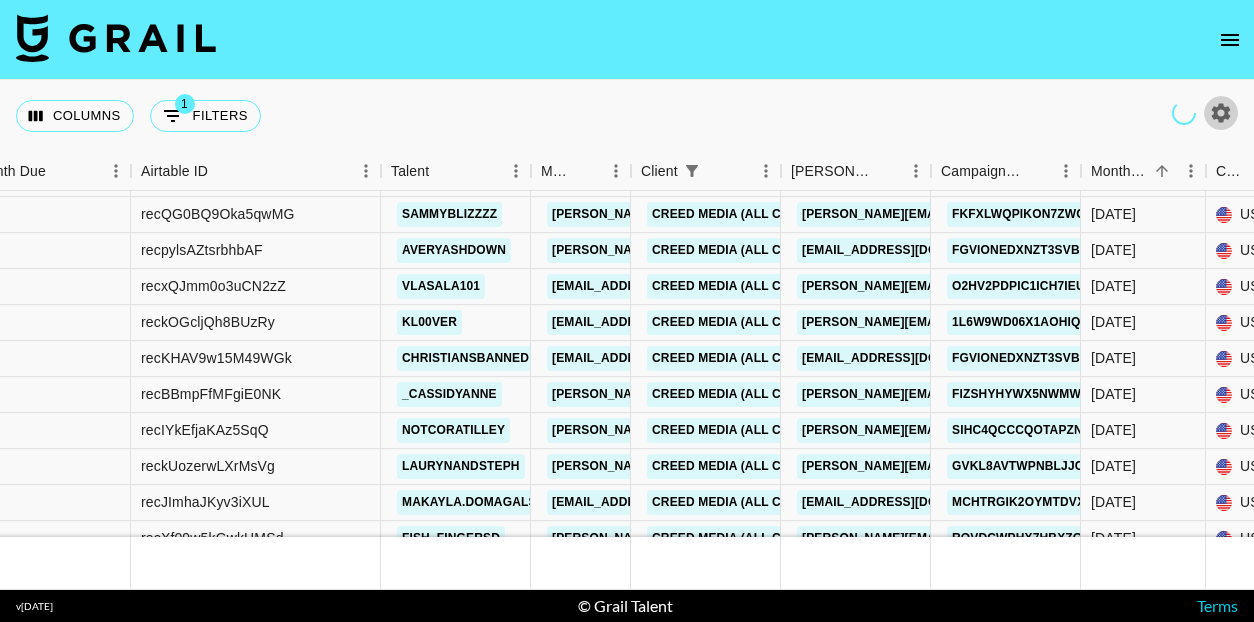 click 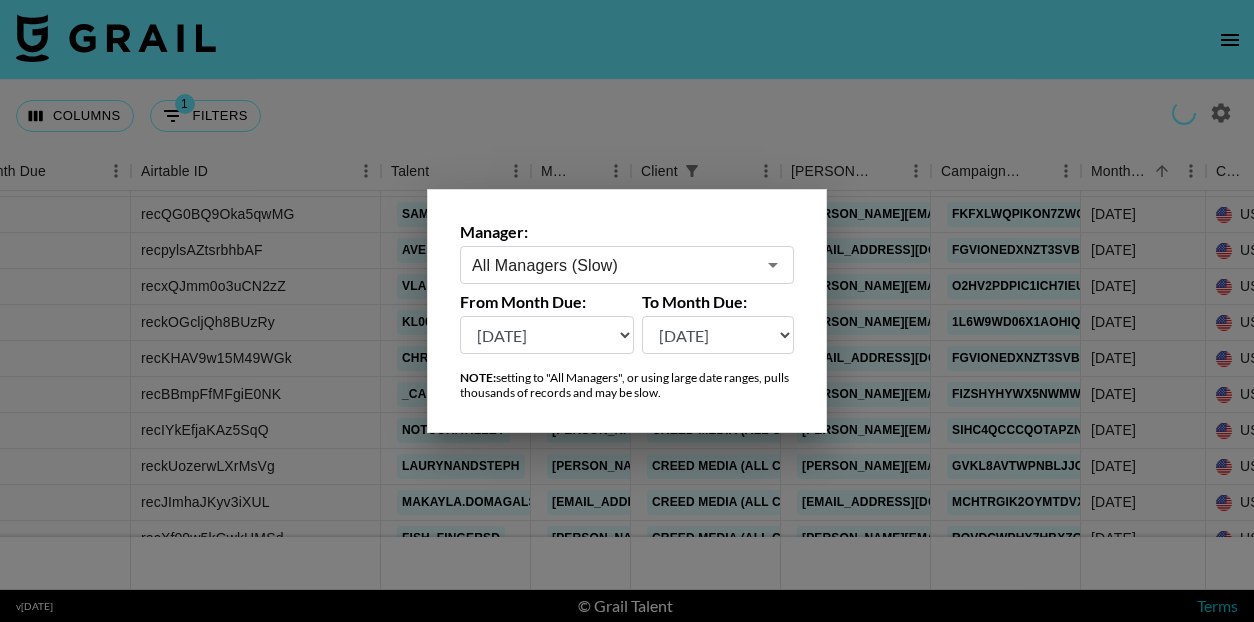 click on "Jul '26 Jun '26 May '26 Apr '26 Mar '26 Feb '26 Jan '26 Dec '25 Nov '25 Oct '25 Sep '25 Aug '25 Jul '25 Jun '25 May '25 Apr '25 Mar '25 Feb '25 Jan '25 Dec '24 Nov '24 Oct '24 Sep '24 Aug '24 Jul '24" at bounding box center (547, 335) 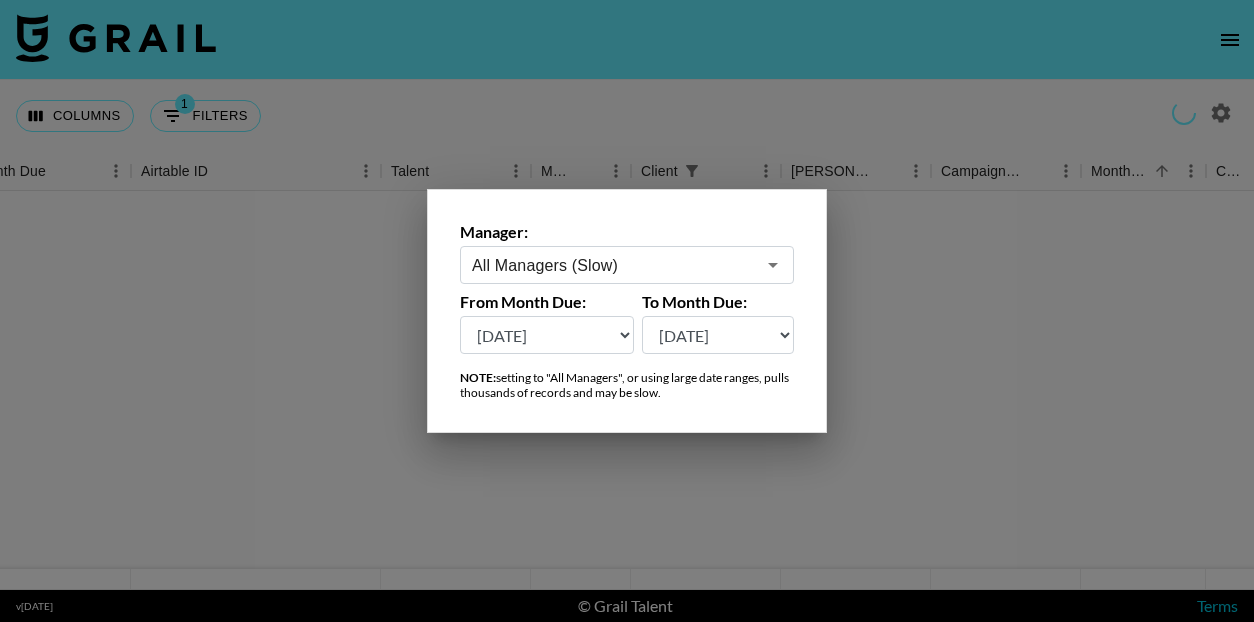 scroll, scrollTop: 0, scrollLeft: 34, axis: horizontal 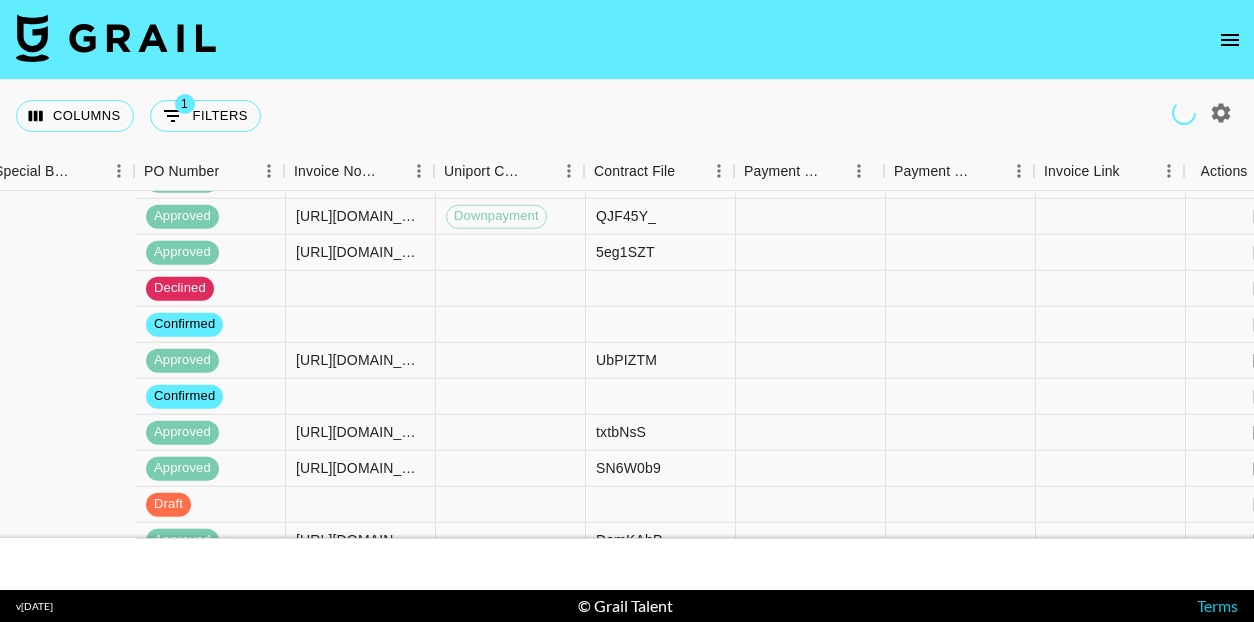 click on "https://in.xero.com/XAL3ME9UrsQUQI0r63niOxz5jpjEGSkUkULAzVV7" at bounding box center (1571, 432) 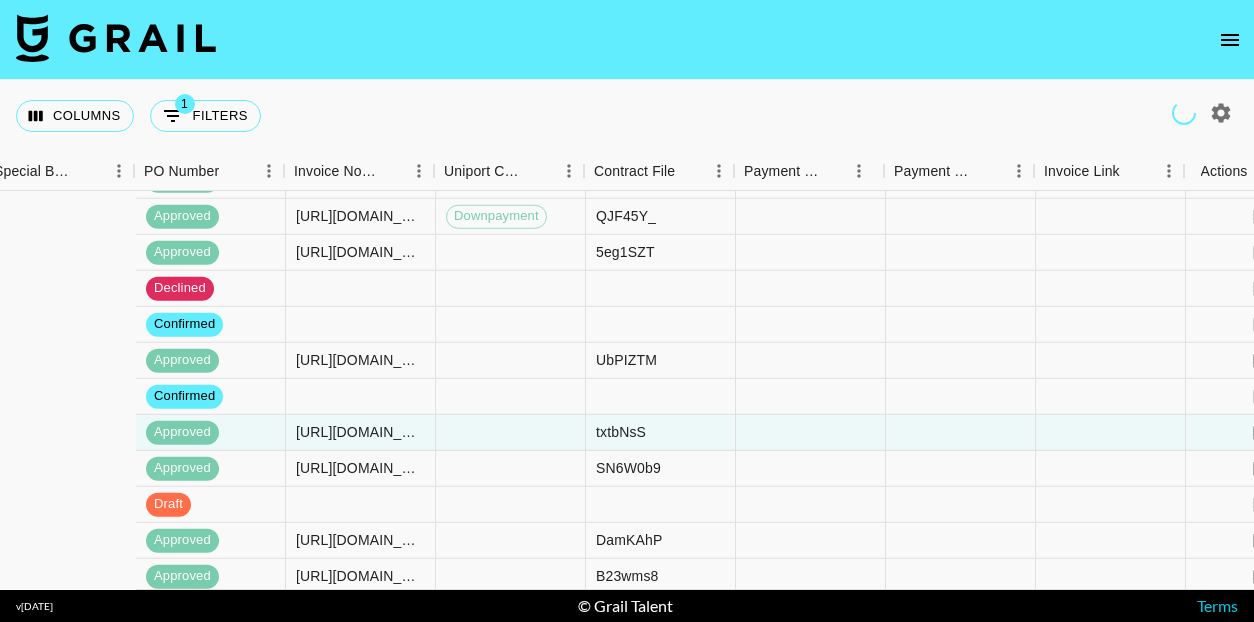 scroll, scrollTop: 8828, scrollLeft: 2056, axis: both 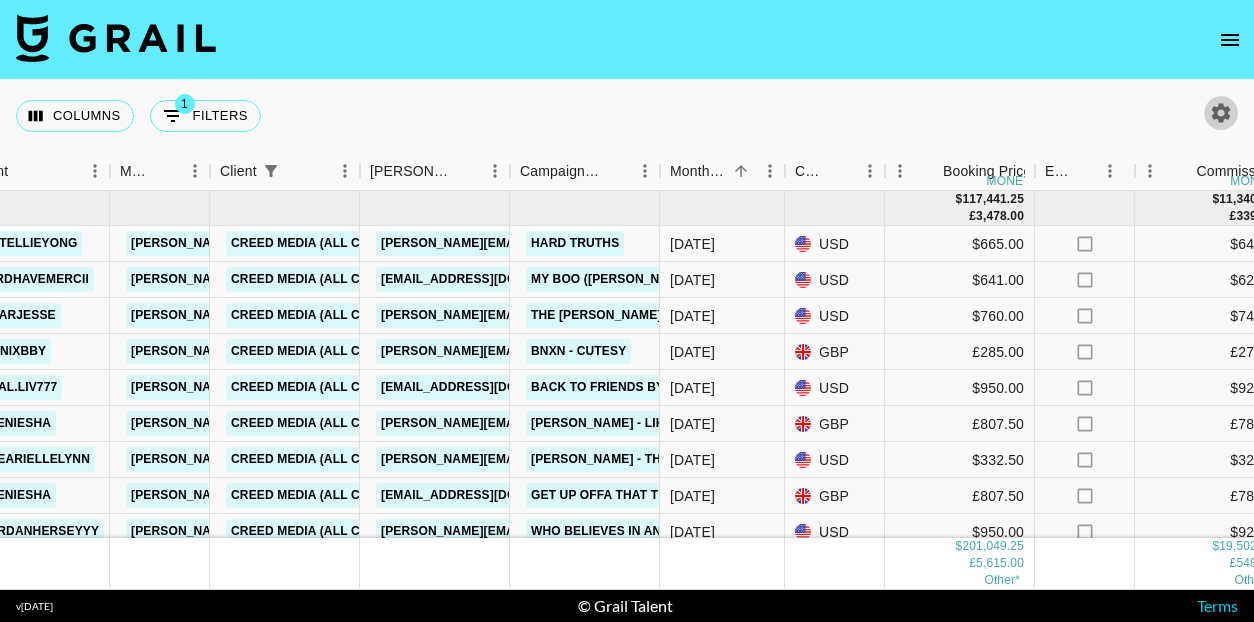click 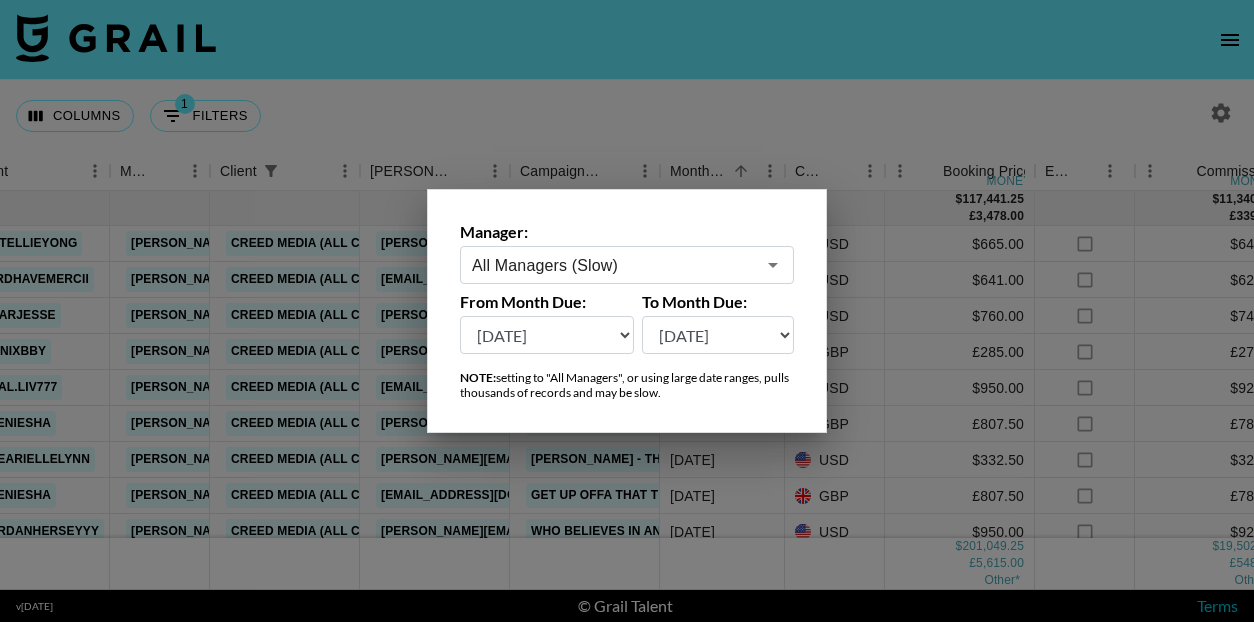 click on "Jul '26 Jun '26 May '26 Apr '26 Mar '26 Feb '26 Jan '26 Dec '25 Nov '25 Oct '25 Sep '25 Aug '25 Jul '25 Jun '25 May '25 Apr '25 Mar '25 Feb '25 Jan '25 Dec '24 Nov '24 Oct '24 Sep '24 Aug '24 Jul '24" at bounding box center (547, 335) 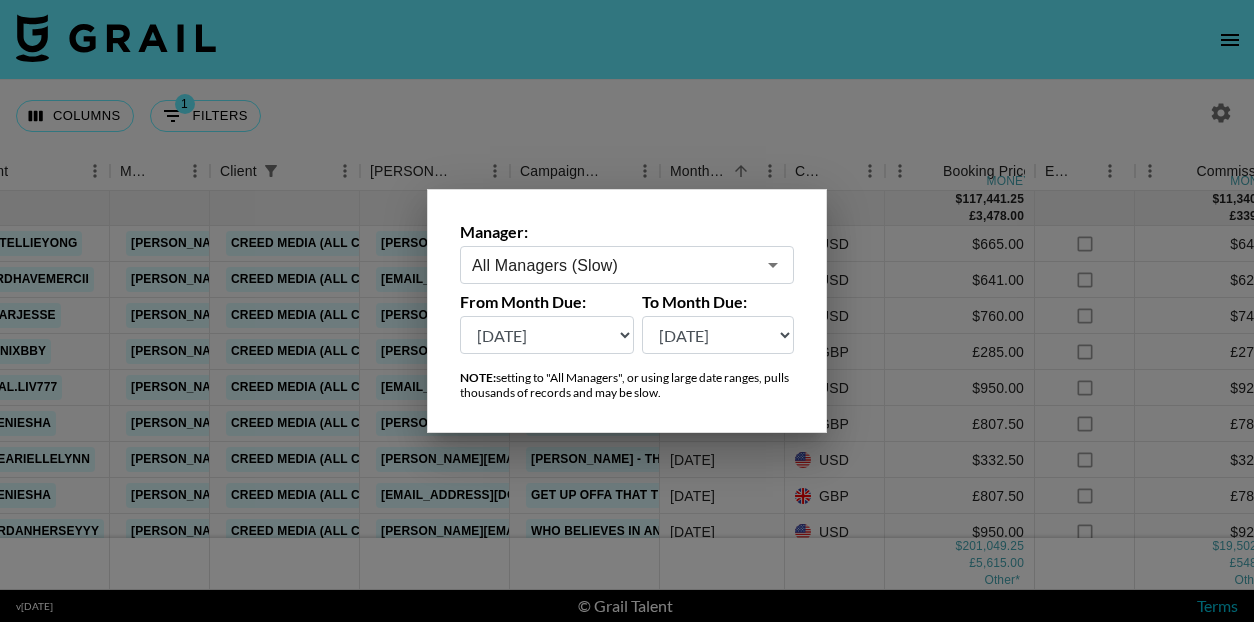 select on "May '25" 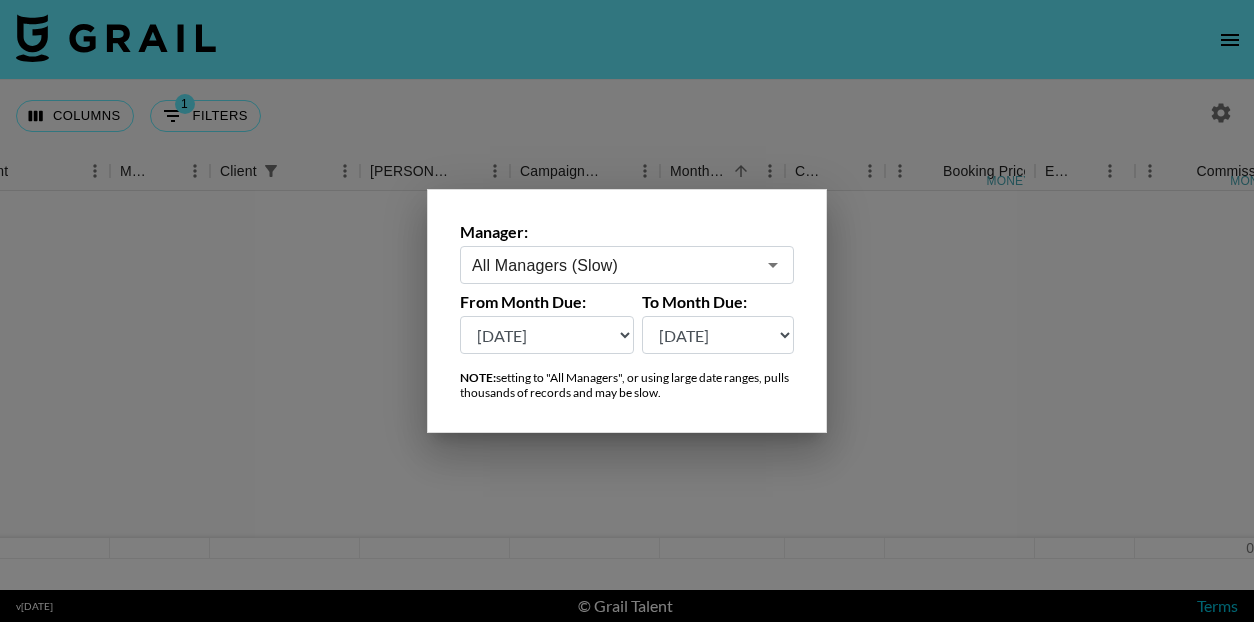 click at bounding box center (627, 311) 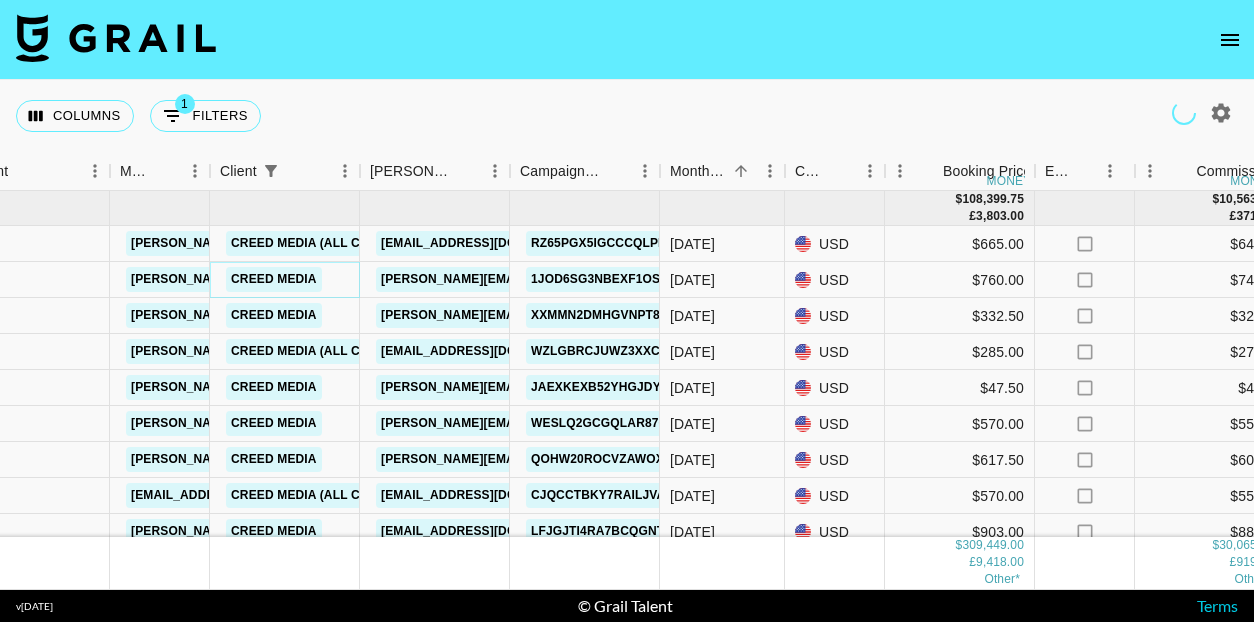 click on "creed media" at bounding box center [274, 279] 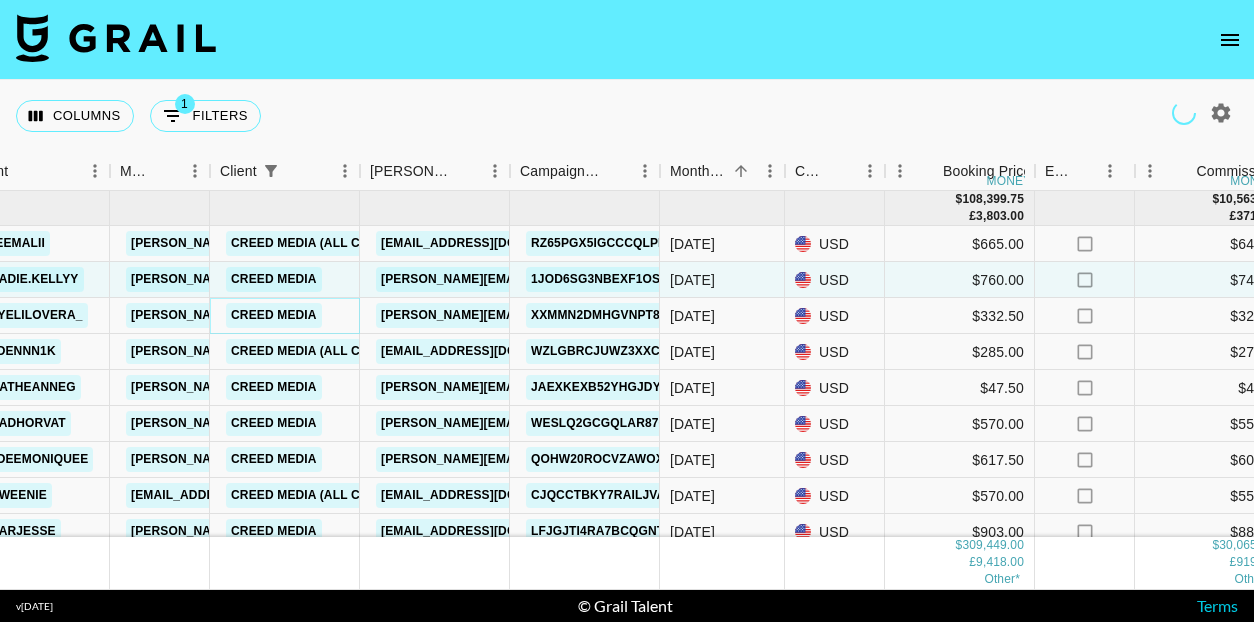 click on "Creed Media" at bounding box center (274, 315) 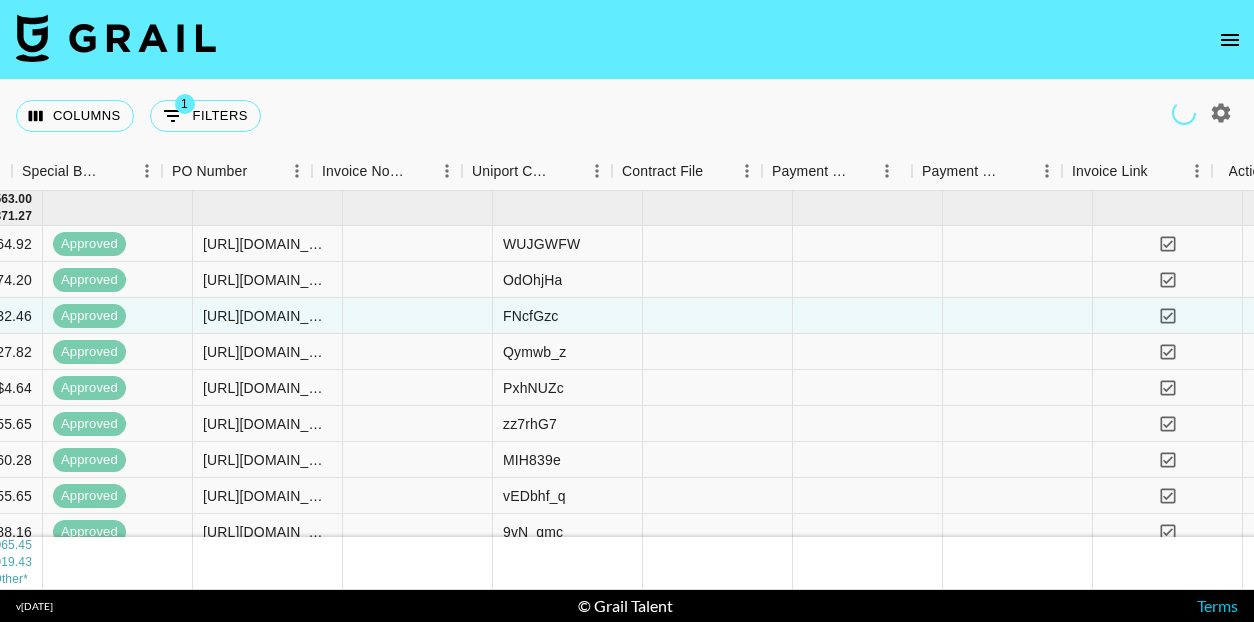 scroll, scrollTop: 0, scrollLeft: 2066, axis: horizontal 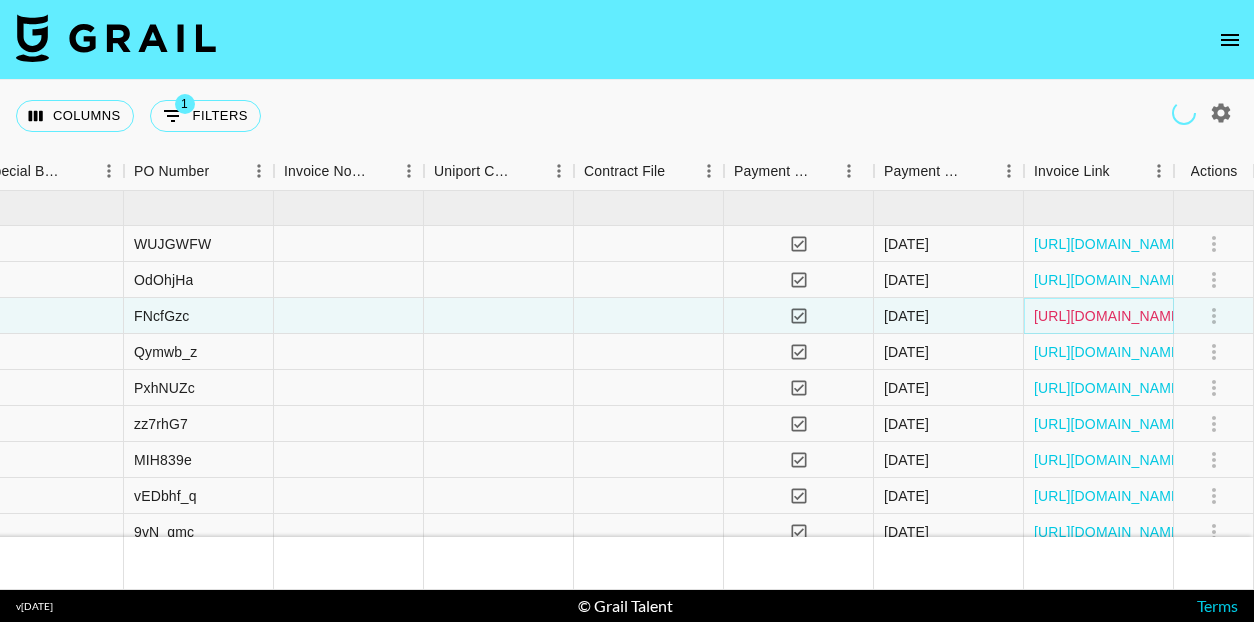 click on "https://in.xero.com/pN2BQuPaCo4uDBiATWpNHtU2MguQsh1un3TfDADN" at bounding box center (1109, 316) 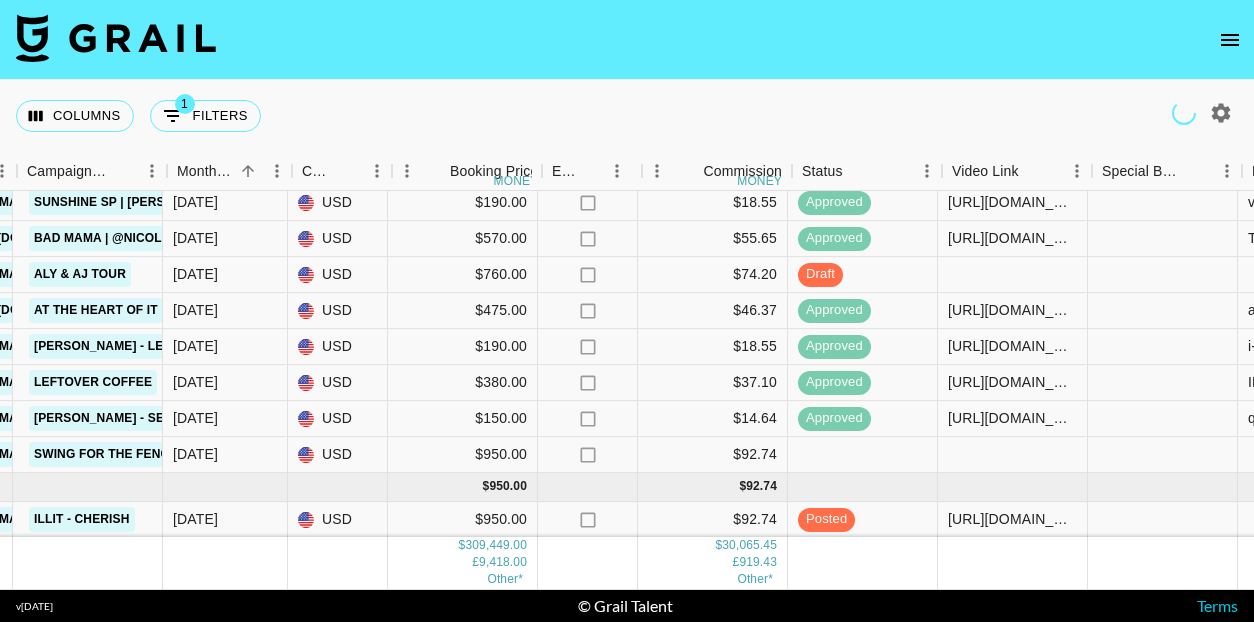 scroll, scrollTop: 18273, scrollLeft: 1204, axis: both 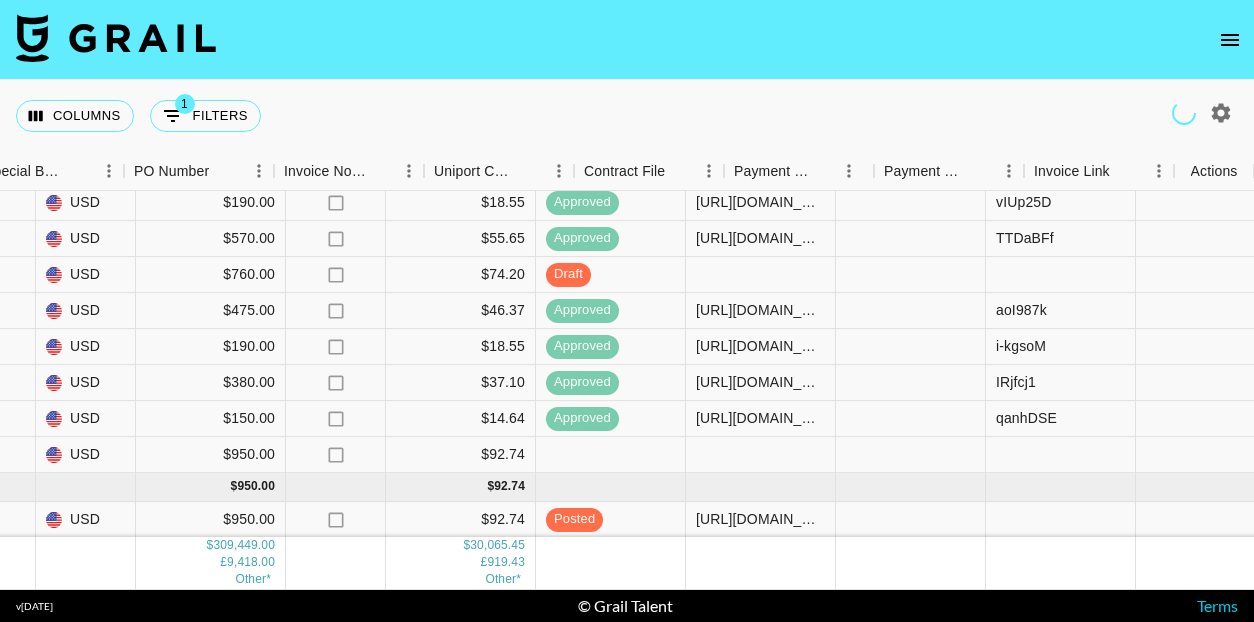 click on "https://in.xero.com/W11GrDLBFsRqff2f2URfKFLHaWWMEBGO7QsiTYA1" at bounding box center (1971, 347) 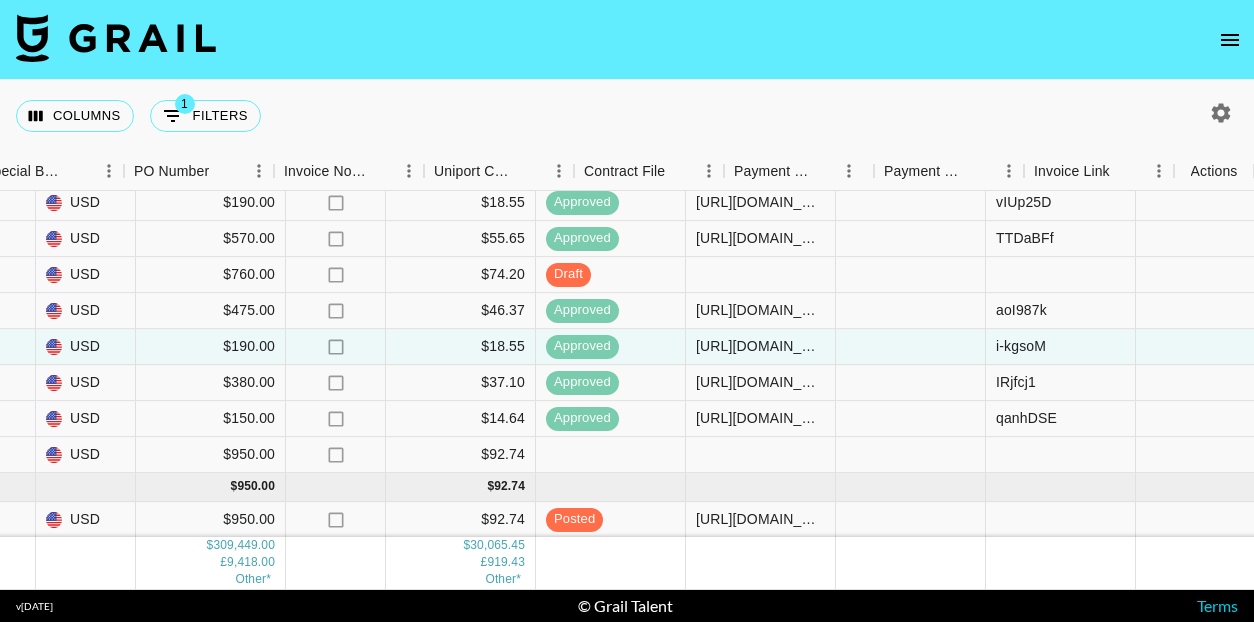 scroll, scrollTop: 18273, scrollLeft: 2066, axis: both 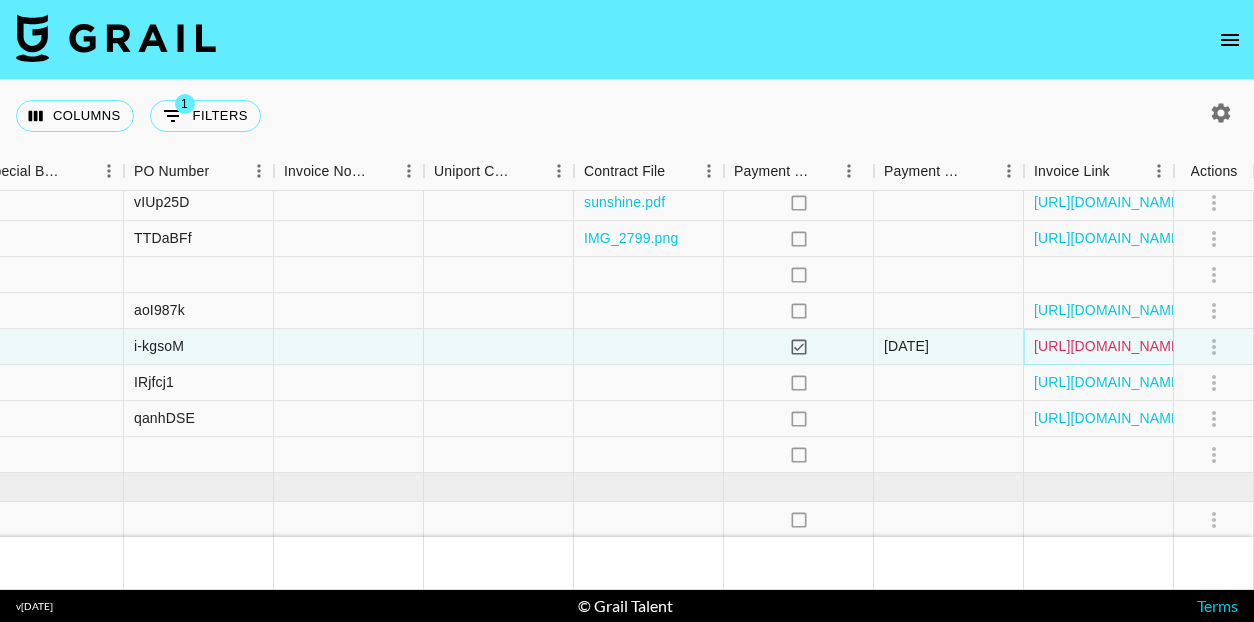 click on "https://in.xero.com/W11GrDLBFsRqff2f2URfKFLHaWWMEBGO7QsiTYA1" at bounding box center (1109, 347) 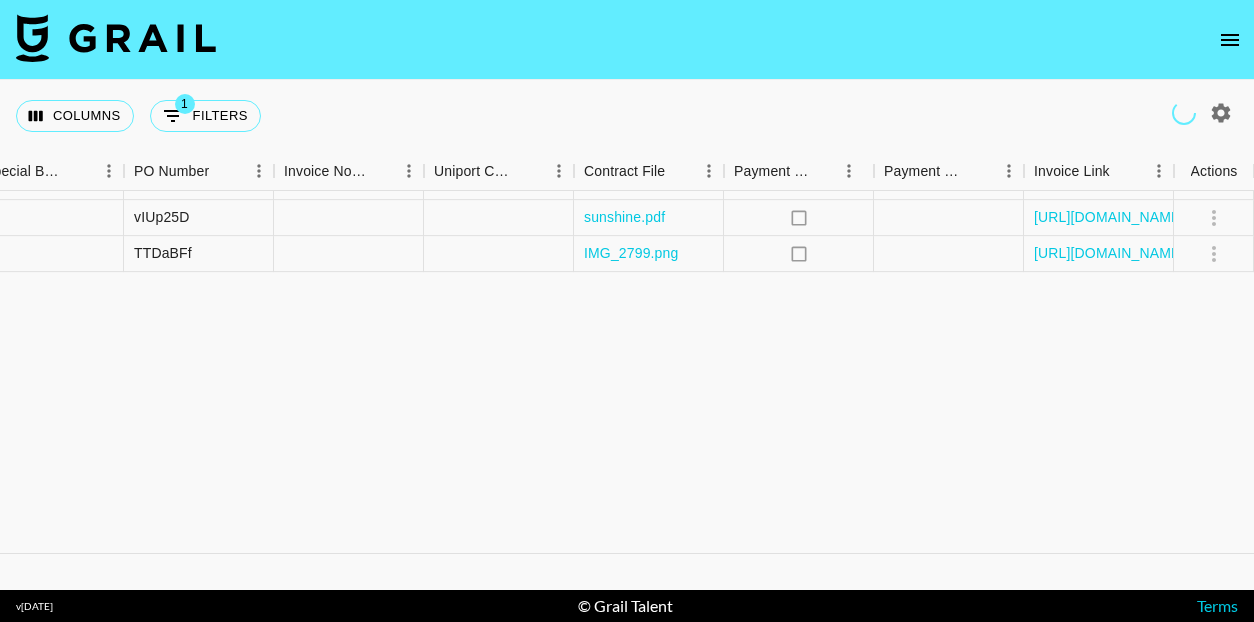 click on "https://in.xero.com/zESaGzYxJpUzTSUUsB9lMmu8btaEKPm1lb9bFwkH" at bounding box center (1109, -286) 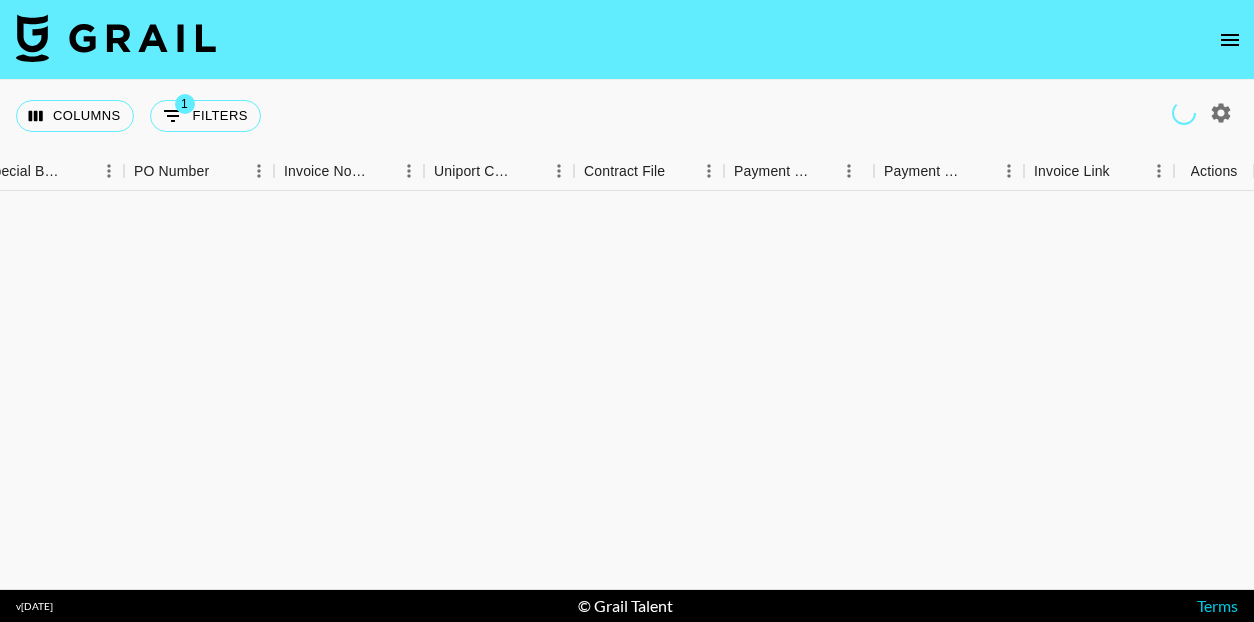 scroll, scrollTop: 17635, scrollLeft: 2066, axis: both 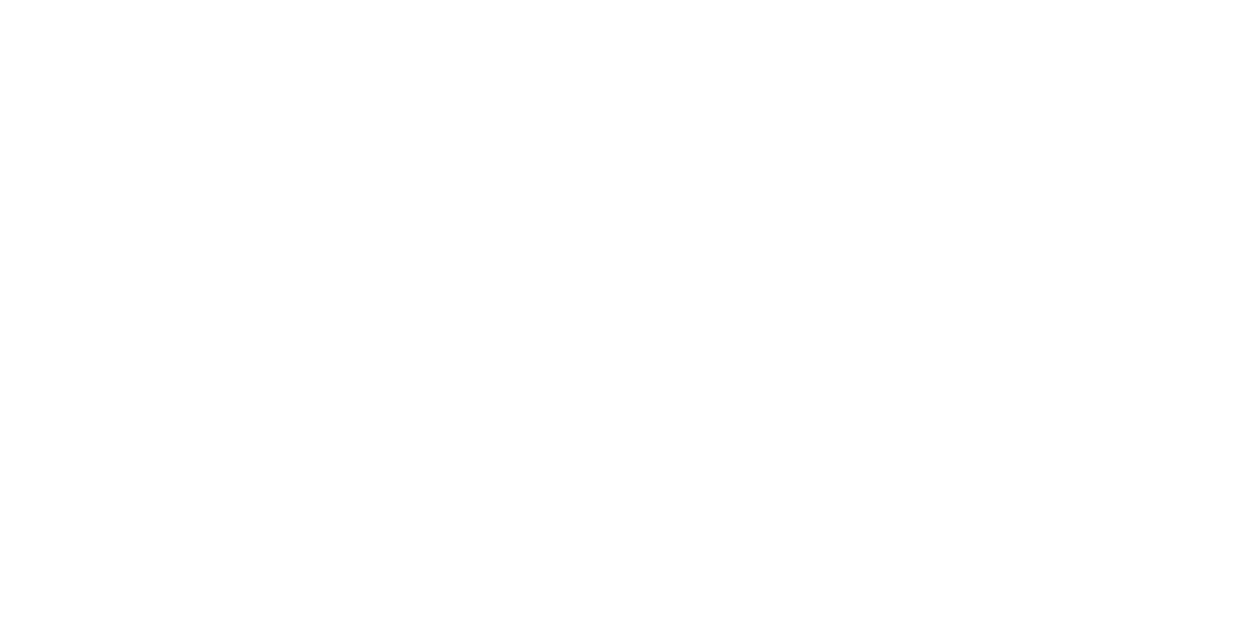 select on "Song" 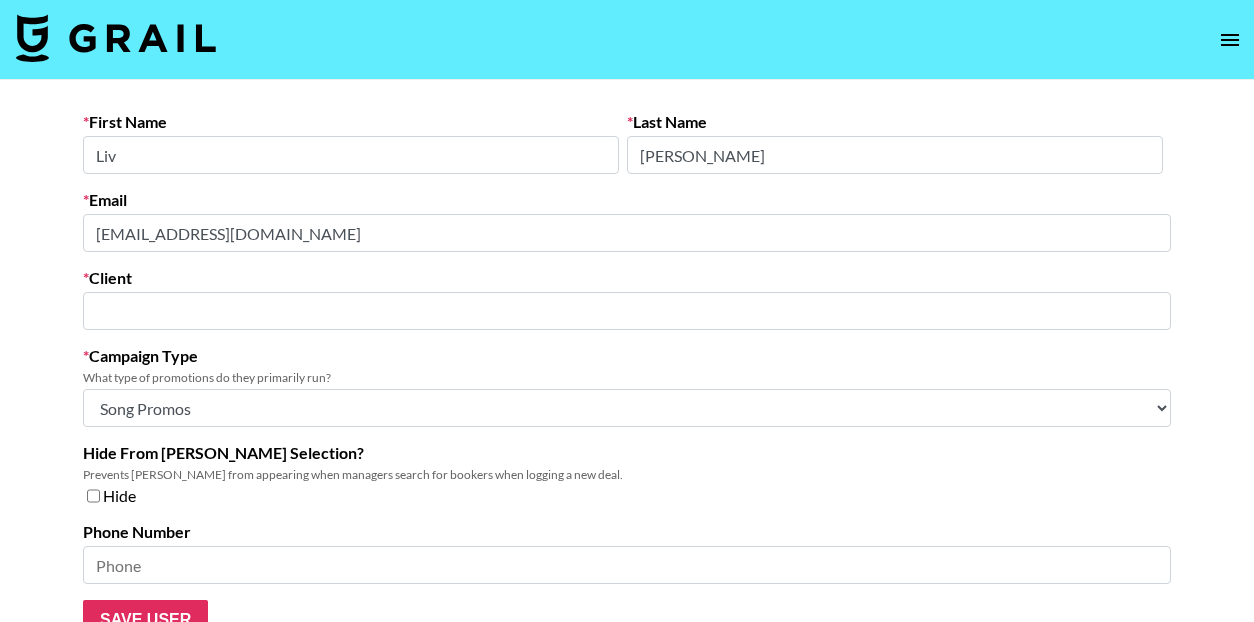 type on "Creed Media (All Campaigns)" 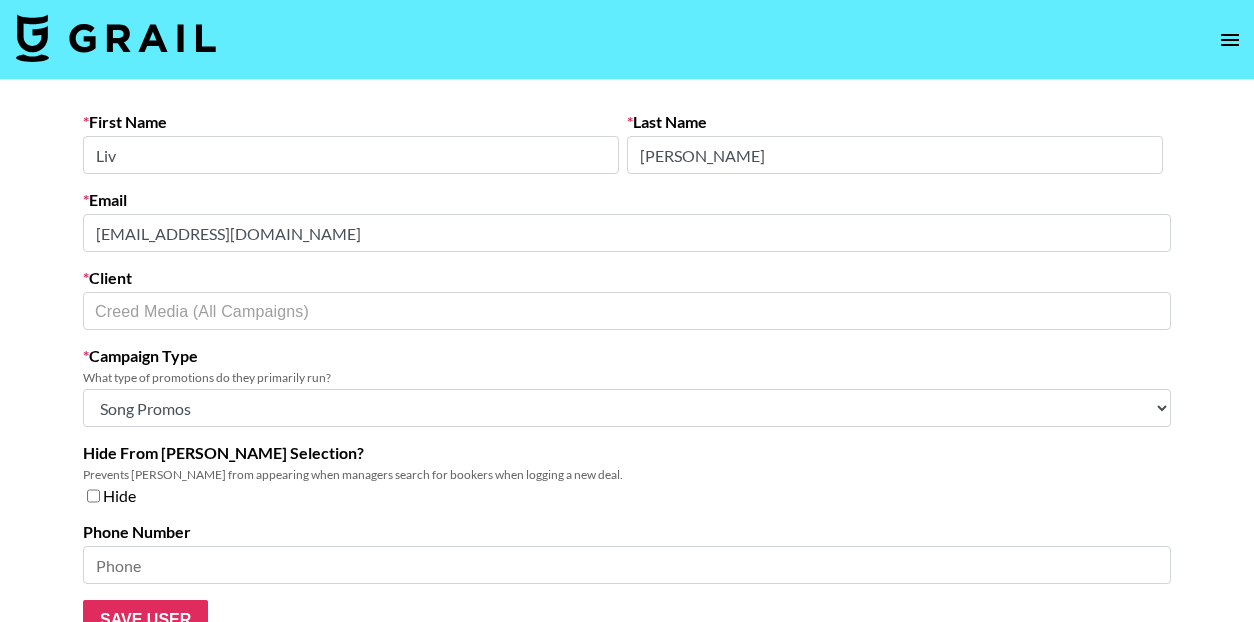 click on "First Name Liv Last Name Lindvall Email lliv.lindvall@creedmedia.com Client Creed Media (All Campaigns) ​ Campaign Type What type of promotions do they primarily run? Choose Type... Song Promos Brand Promos Both (They work at an agency) Hide From Booker Selection? Prevents booker from appearing when managers search for bookers when logging a new deal.   Hide Phone Number Save User" at bounding box center [627, 376] 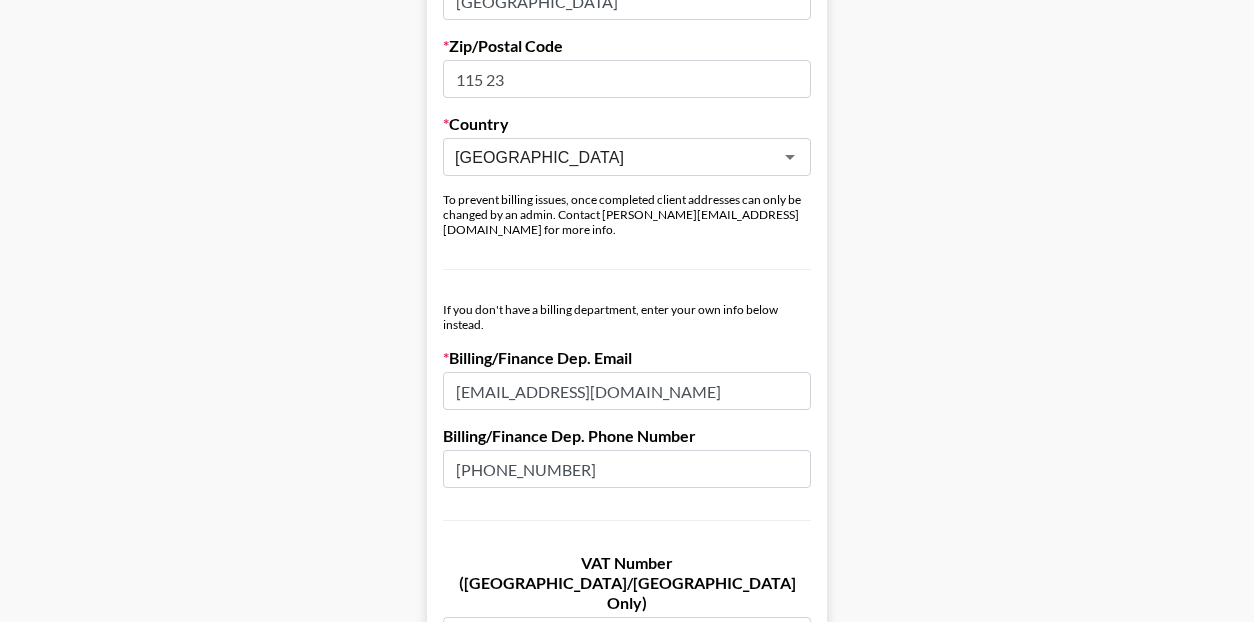 scroll, scrollTop: 908, scrollLeft: 0, axis: vertical 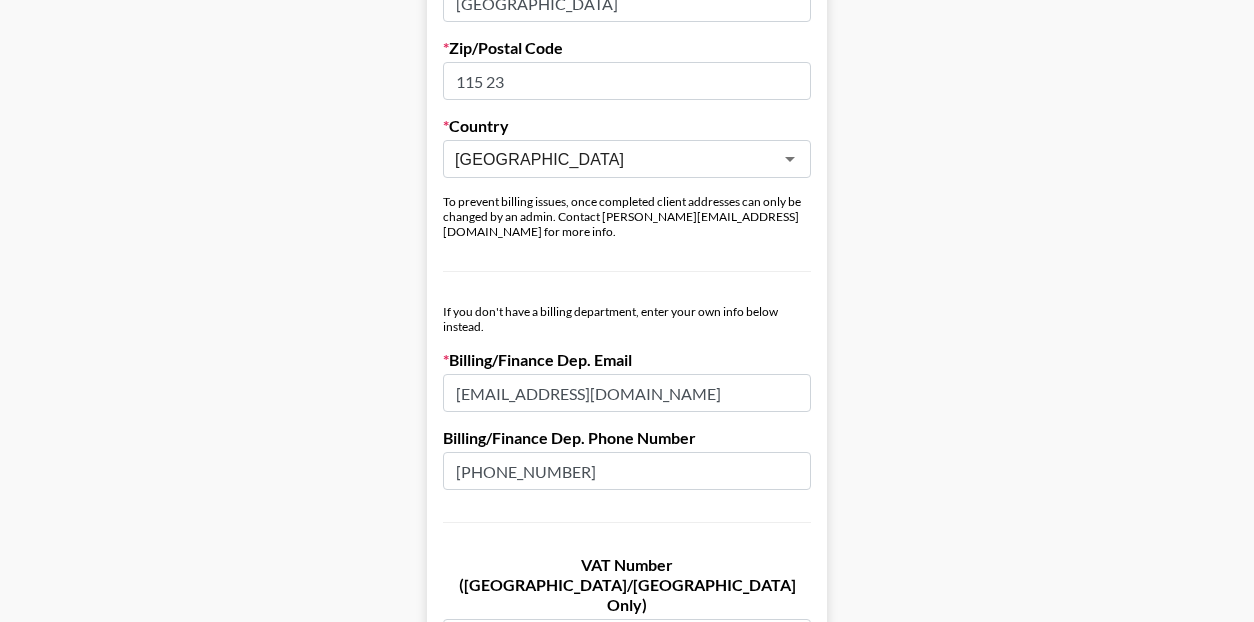 drag, startPoint x: 589, startPoint y: 458, endPoint x: 411, endPoint y: 456, distance: 178.01123 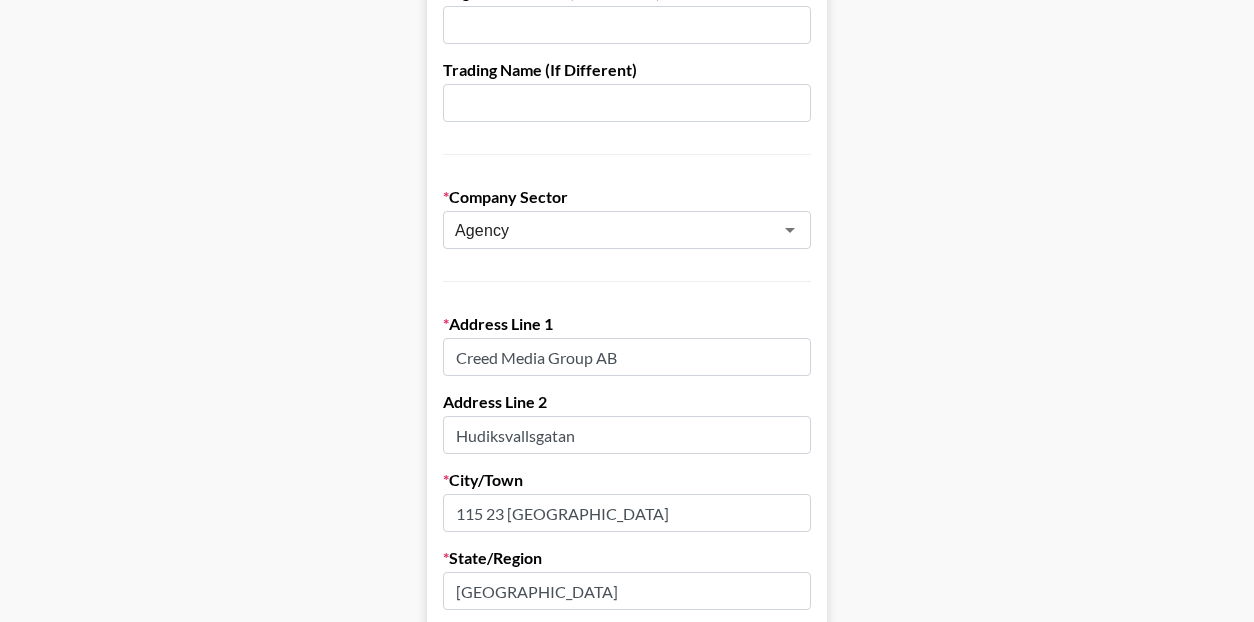 scroll, scrollTop: 324, scrollLeft: 0, axis: vertical 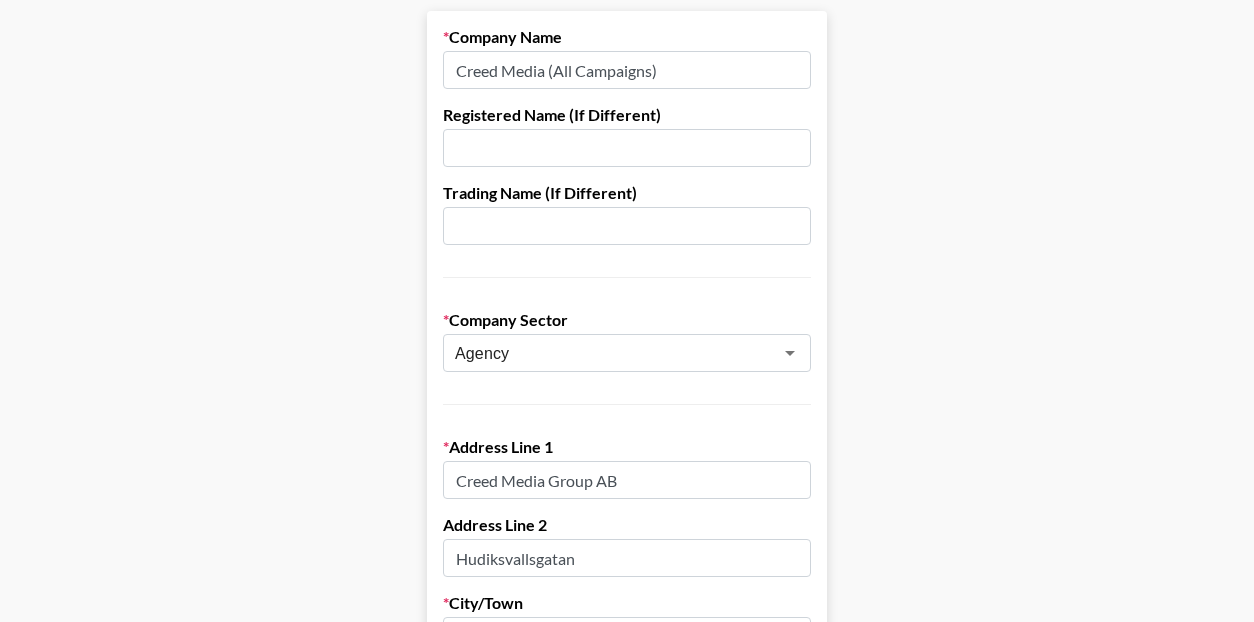 drag, startPoint x: 658, startPoint y: 481, endPoint x: 440, endPoint y: 486, distance: 218.05733 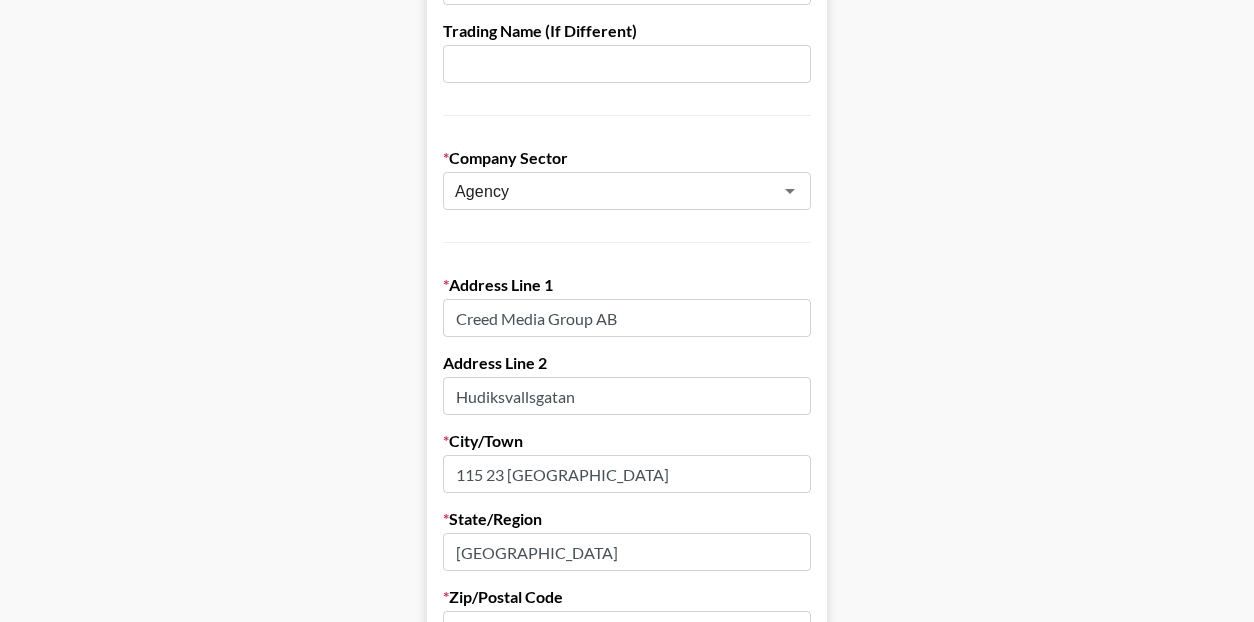 scroll, scrollTop: 367, scrollLeft: 0, axis: vertical 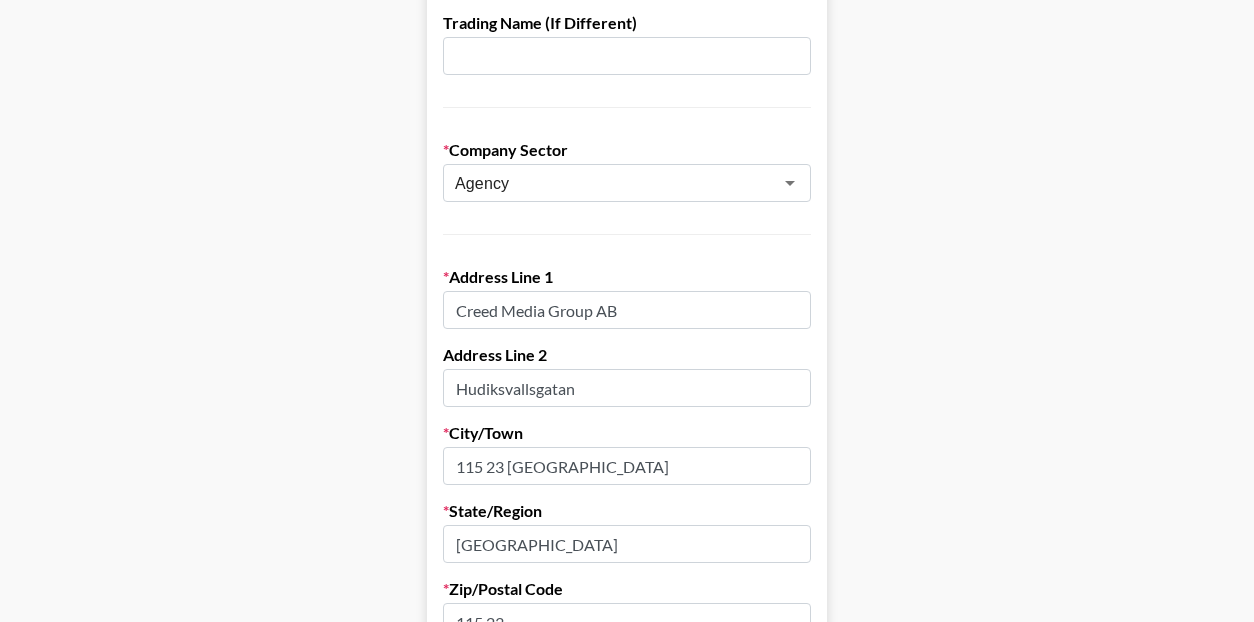 drag, startPoint x: 593, startPoint y: 385, endPoint x: 442, endPoint y: 394, distance: 151.26797 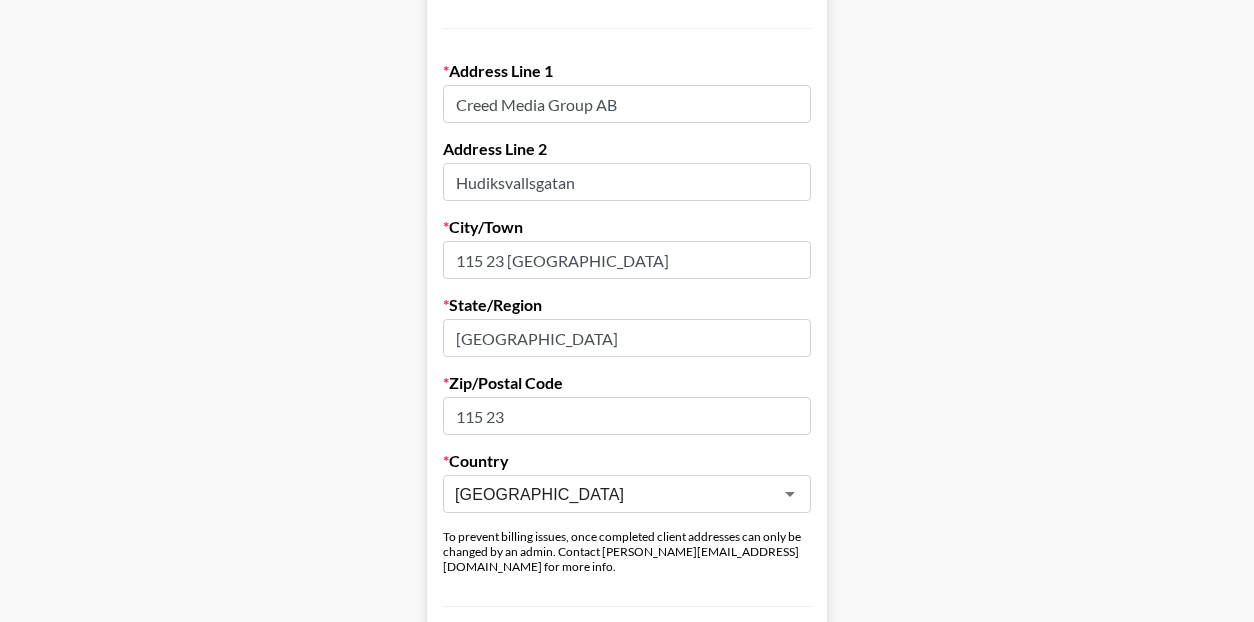 scroll, scrollTop: 592, scrollLeft: 0, axis: vertical 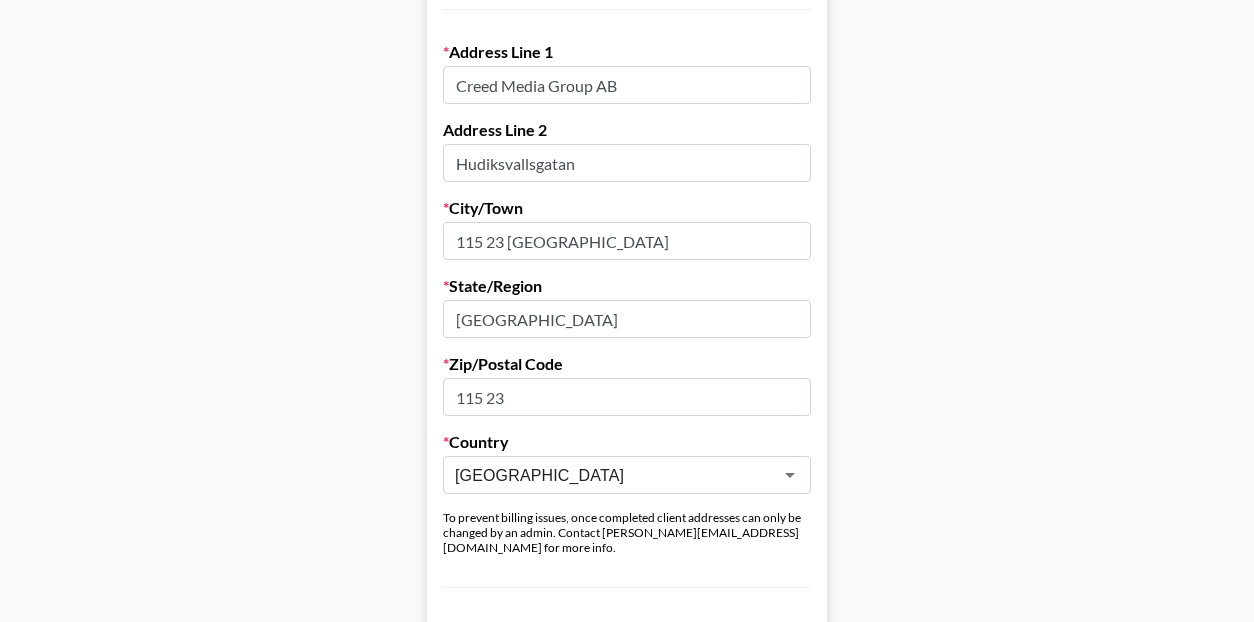 drag, startPoint x: 534, startPoint y: 316, endPoint x: 450, endPoint y: 314, distance: 84.0238 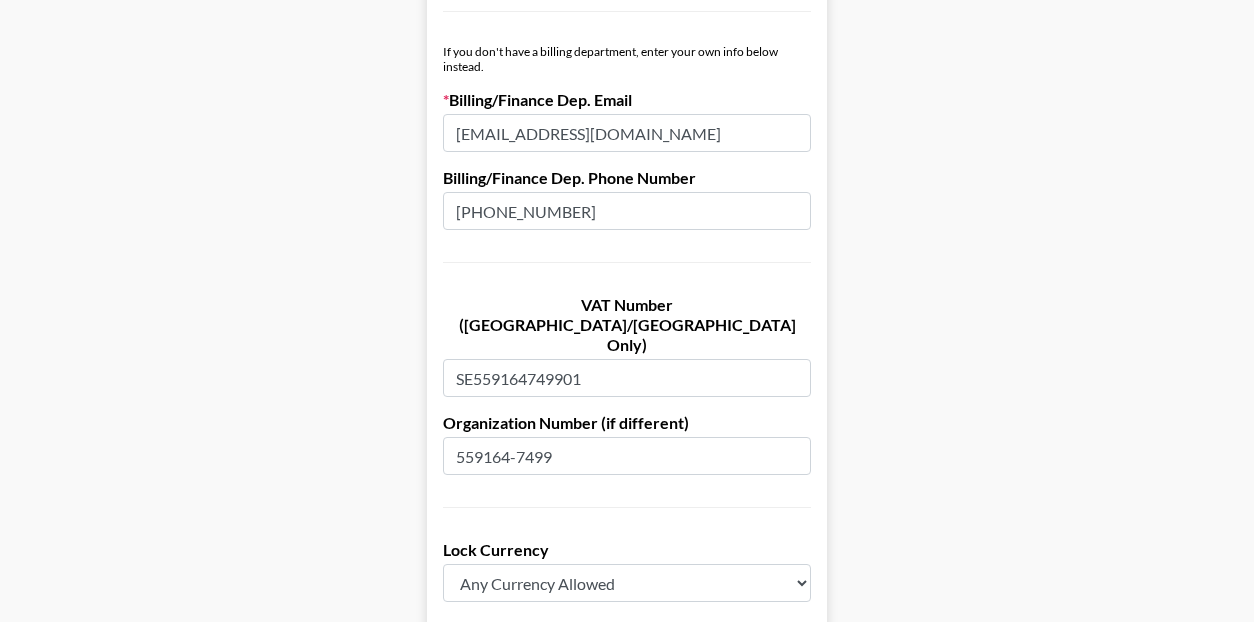 scroll, scrollTop: 1172, scrollLeft: 0, axis: vertical 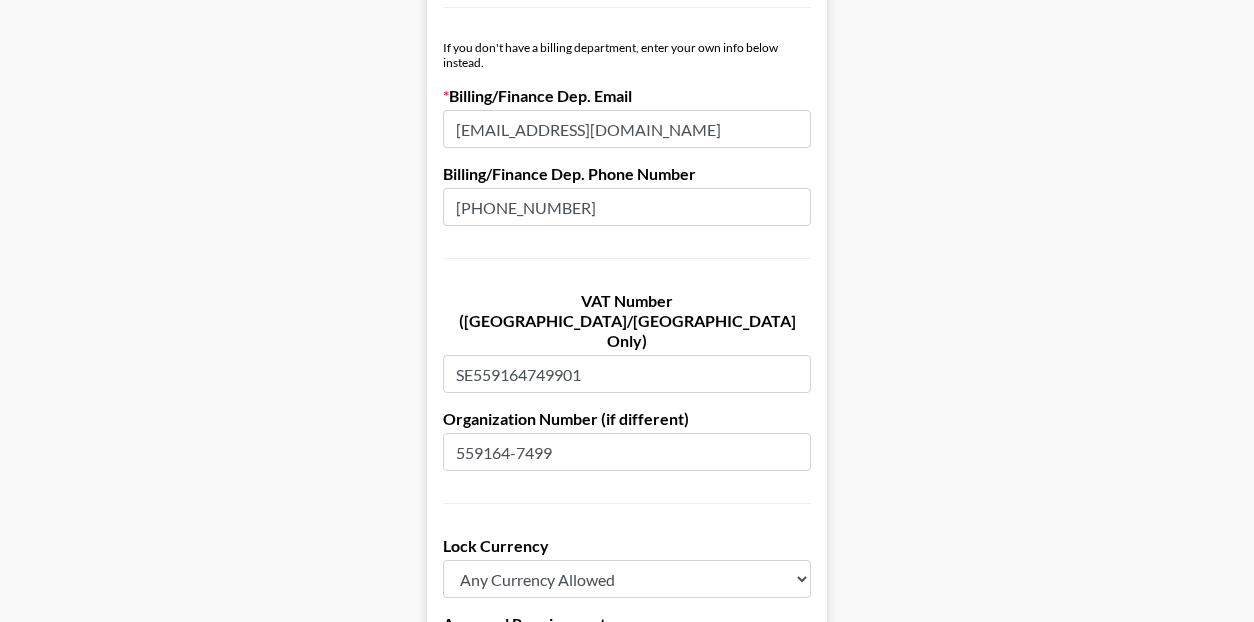 drag, startPoint x: 604, startPoint y: 323, endPoint x: 409, endPoint y: 320, distance: 195.02307 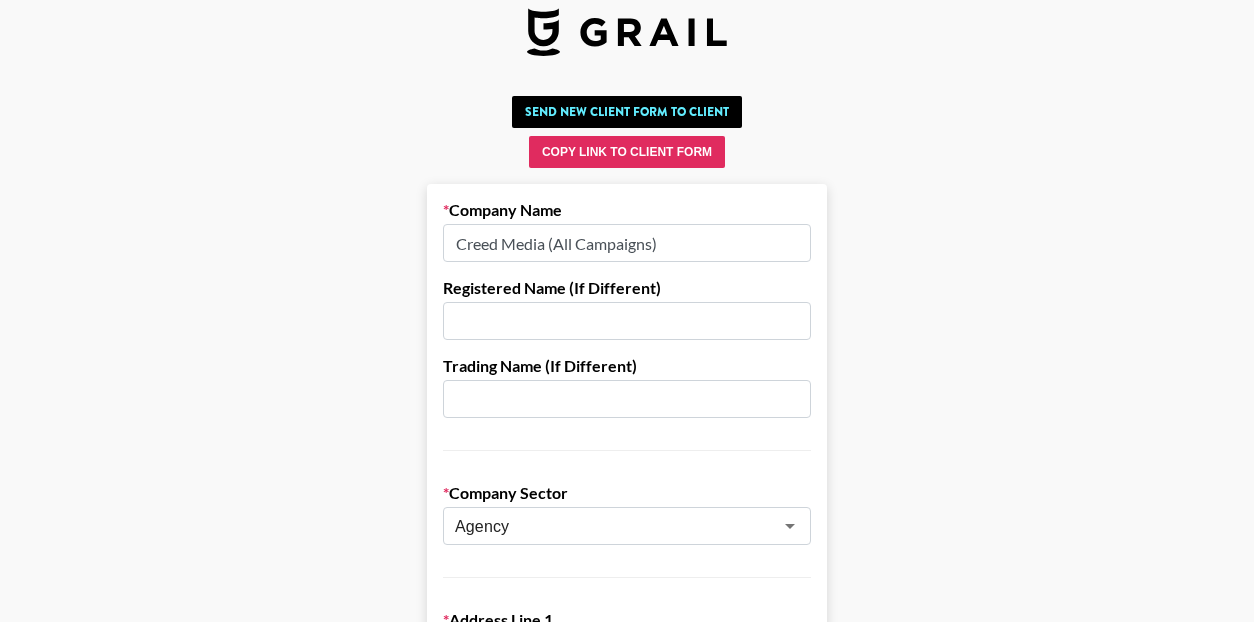 scroll, scrollTop: 0, scrollLeft: 0, axis: both 